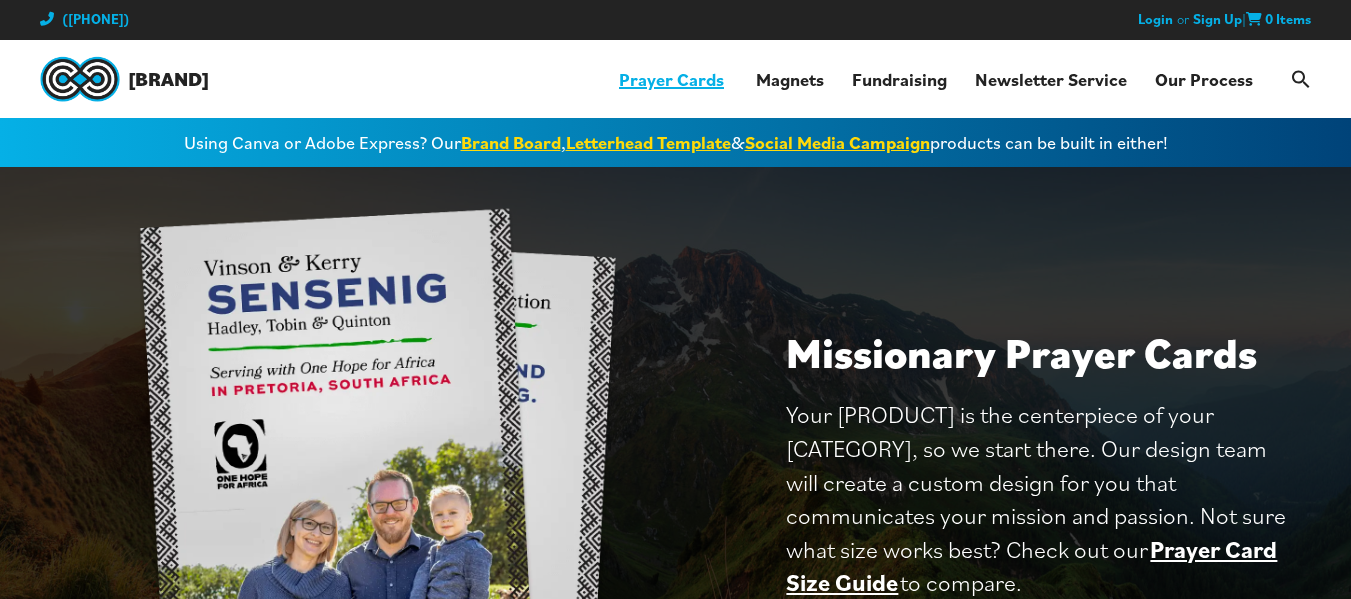scroll, scrollTop: 0, scrollLeft: 0, axis: both 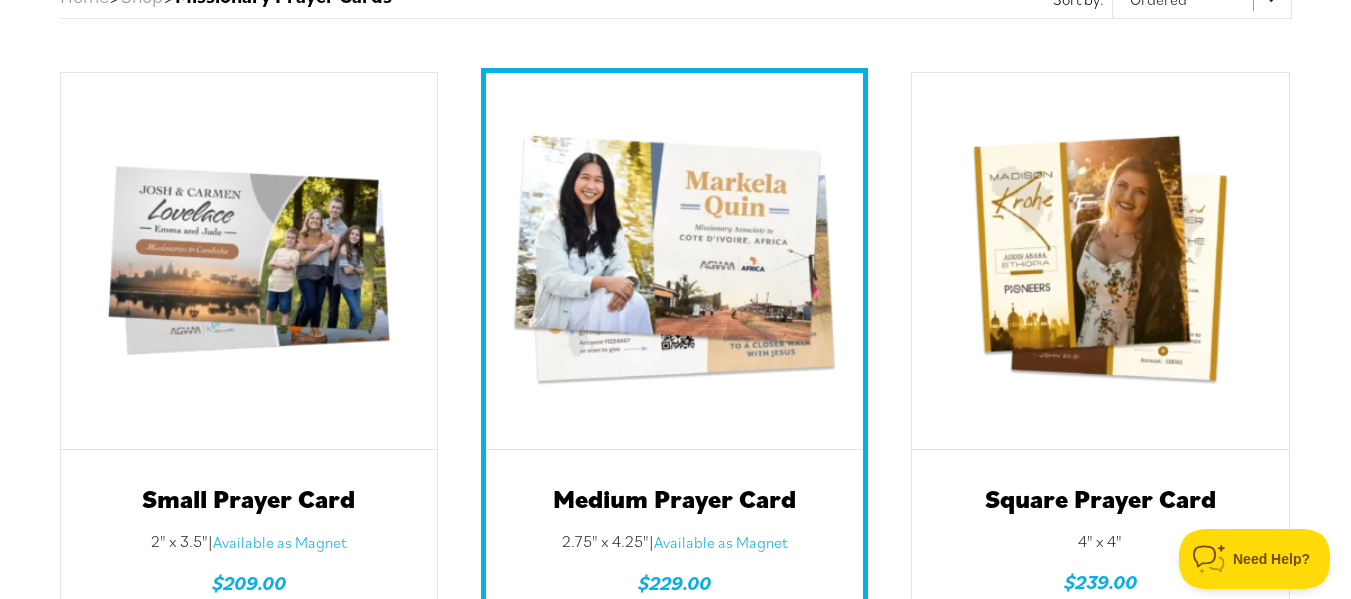 click at bounding box center (674, 261) 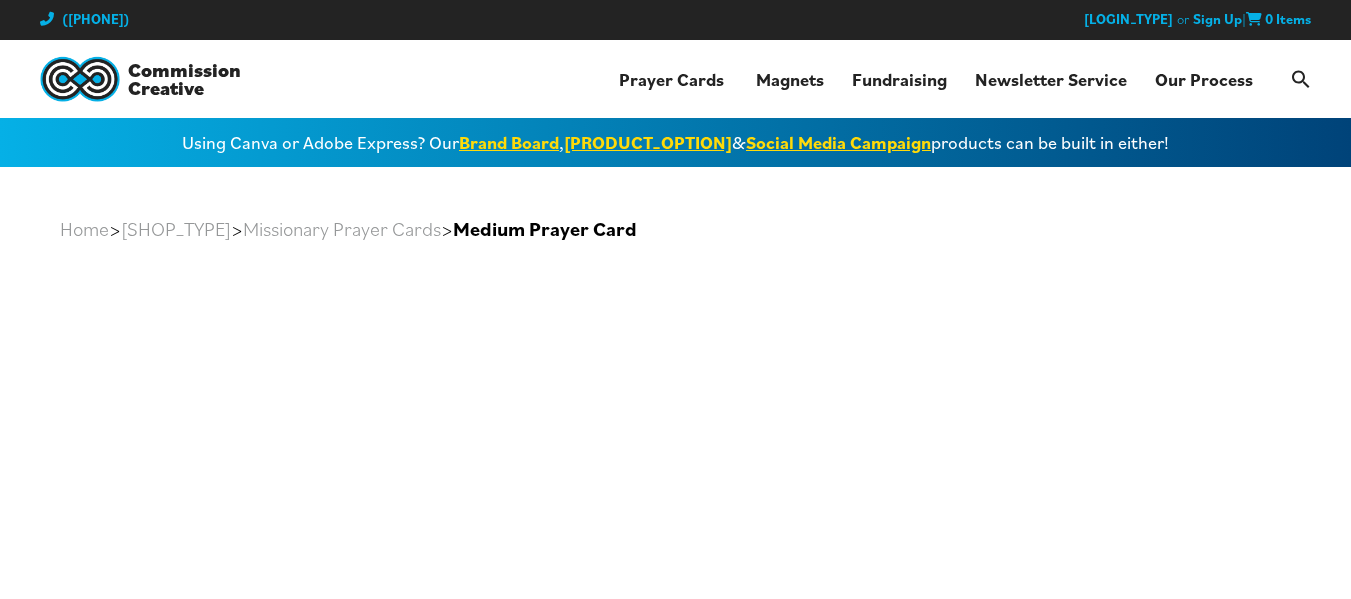 scroll, scrollTop: 0, scrollLeft: 0, axis: both 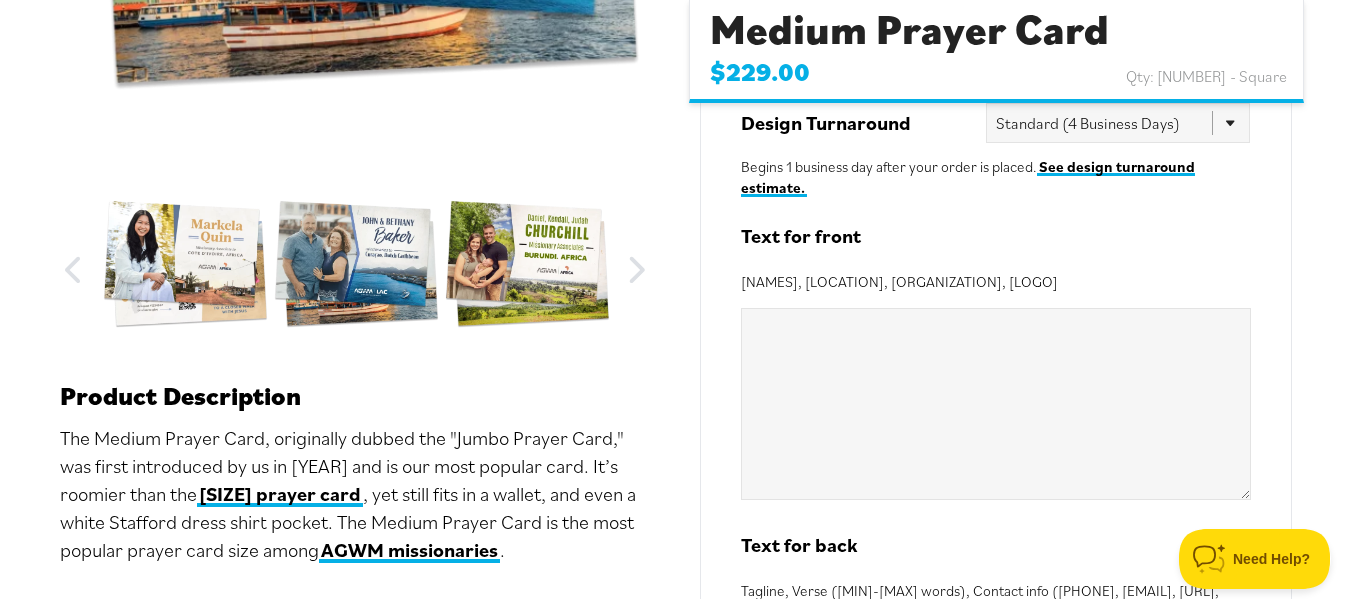 click at bounding box center (185, 264) 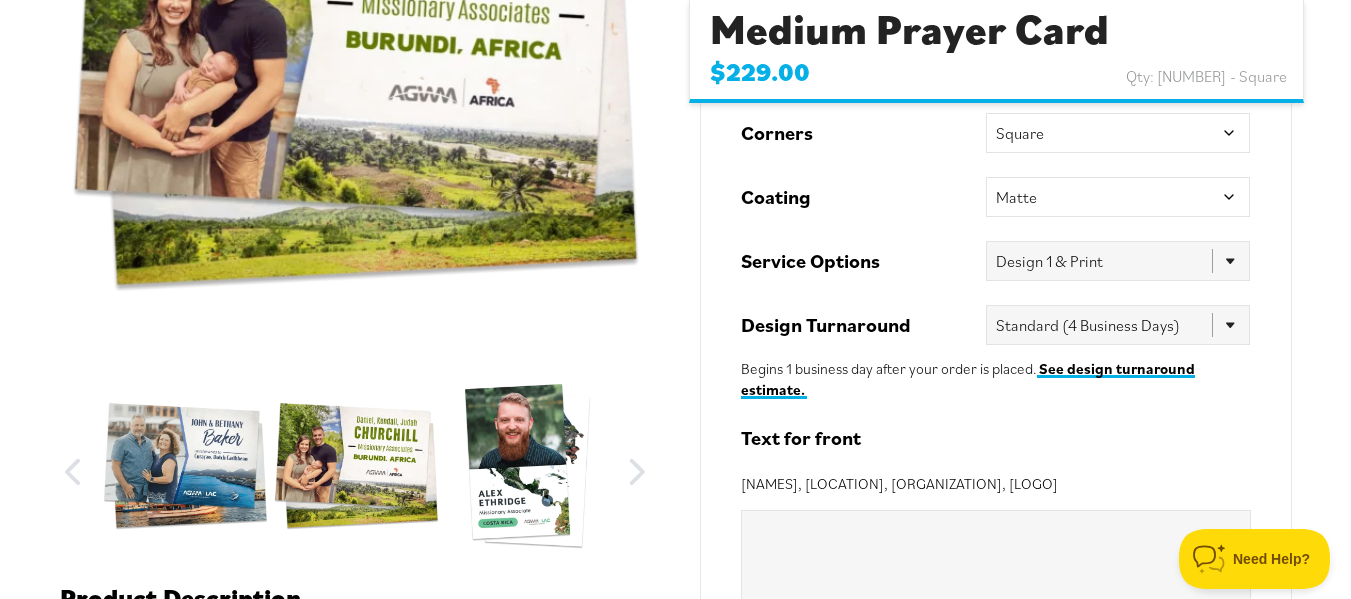 scroll, scrollTop: 500, scrollLeft: 0, axis: vertical 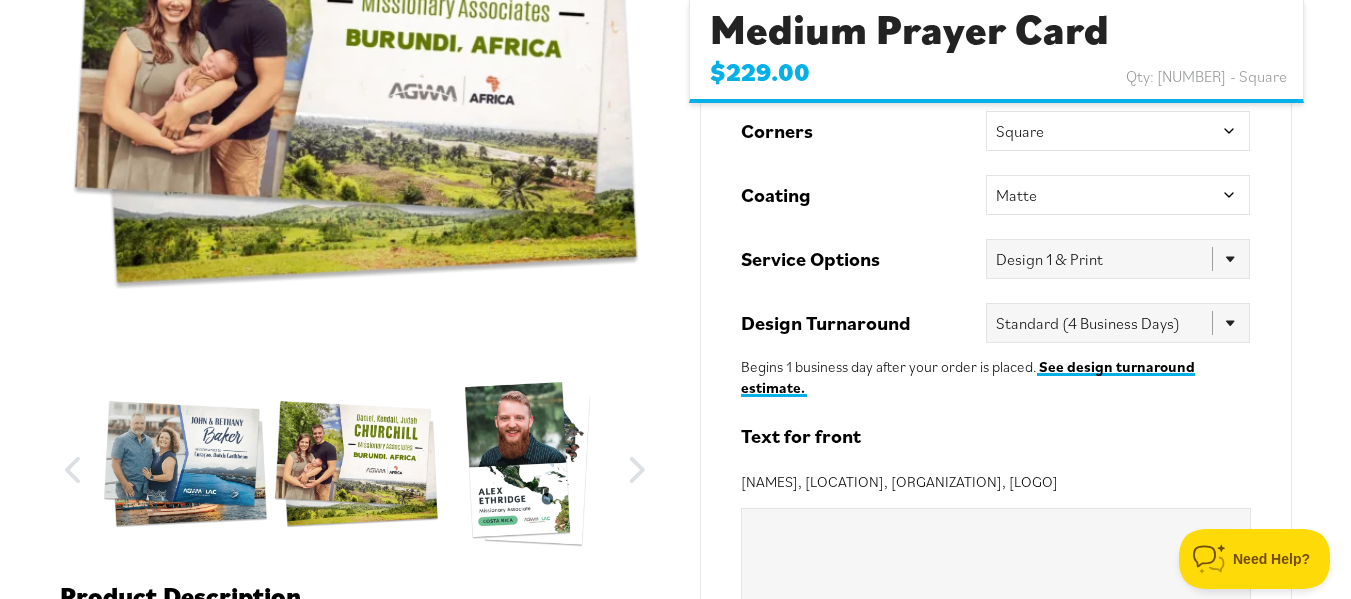 click at bounding box center (185, 464) 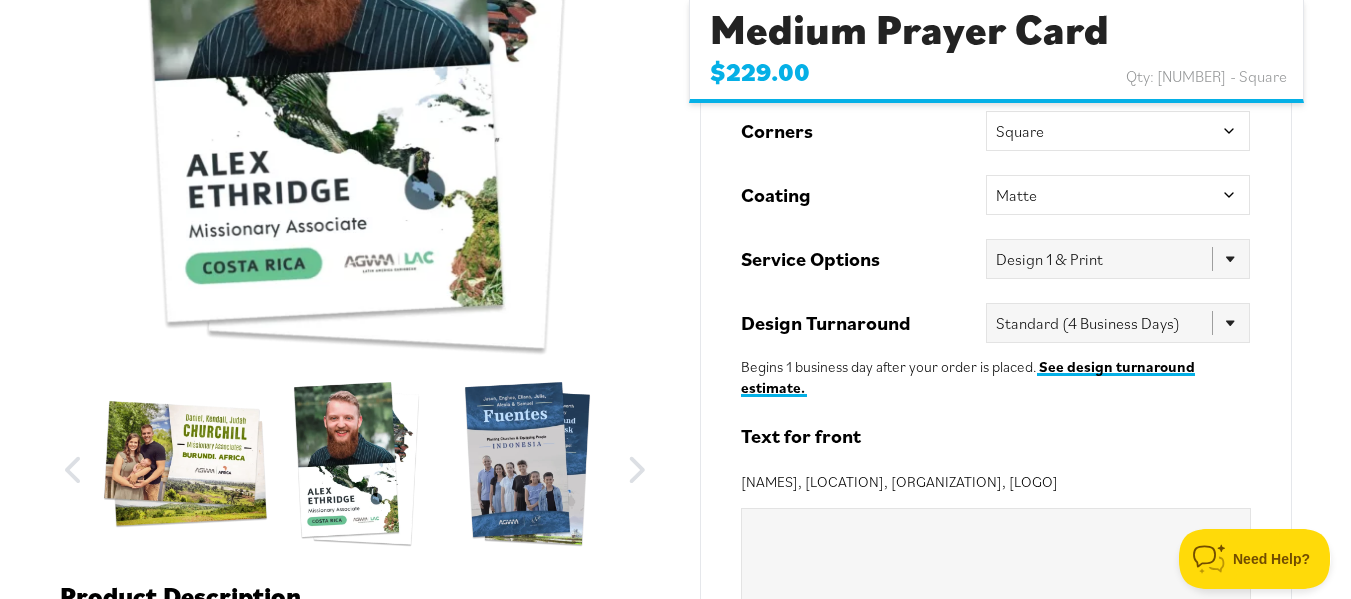 click at bounding box center (185, 464) 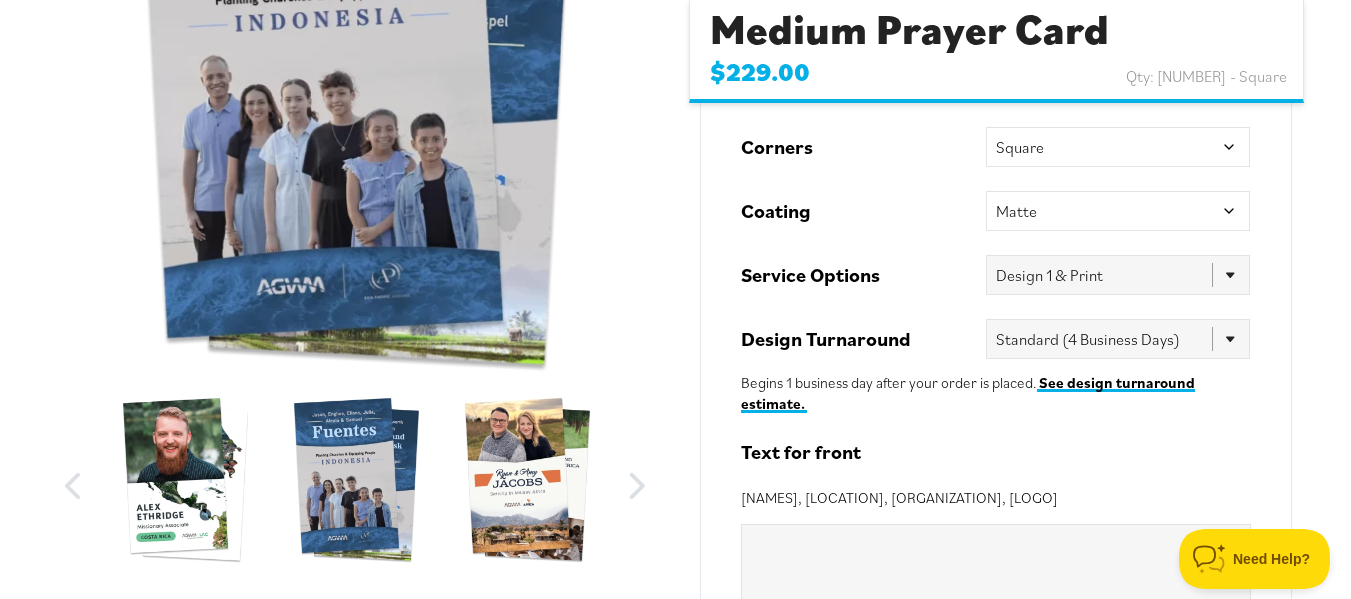 scroll, scrollTop: 500, scrollLeft: 0, axis: vertical 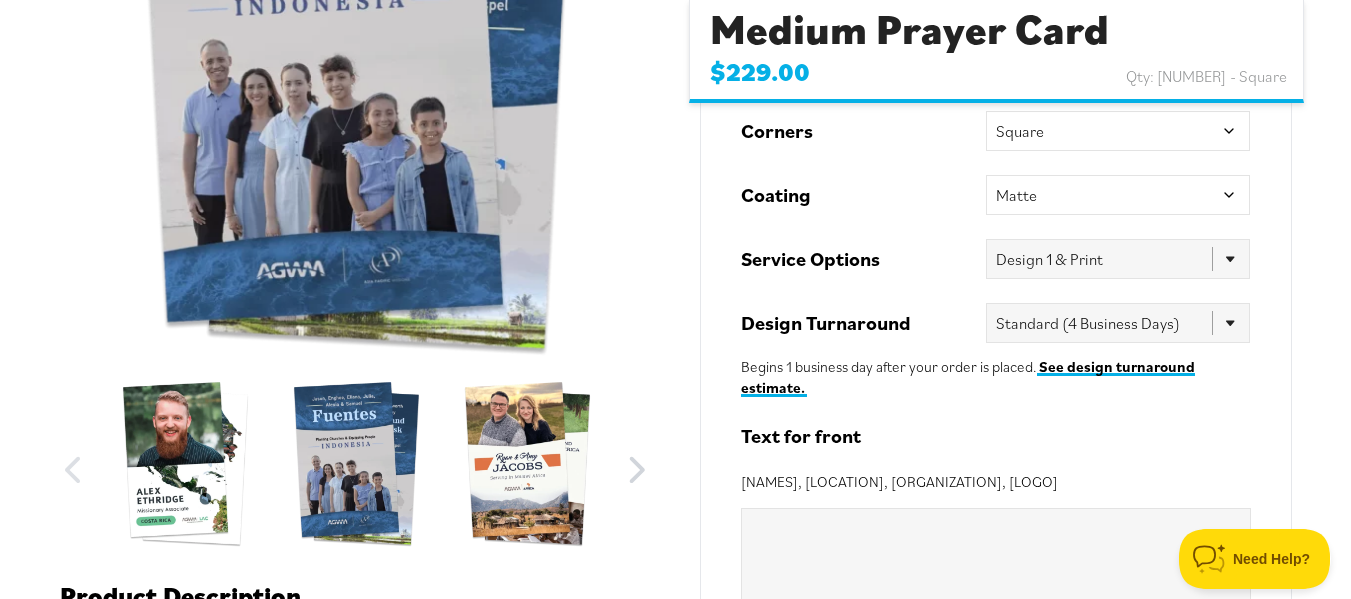 click on "Next" at bounding box center (636, 465) 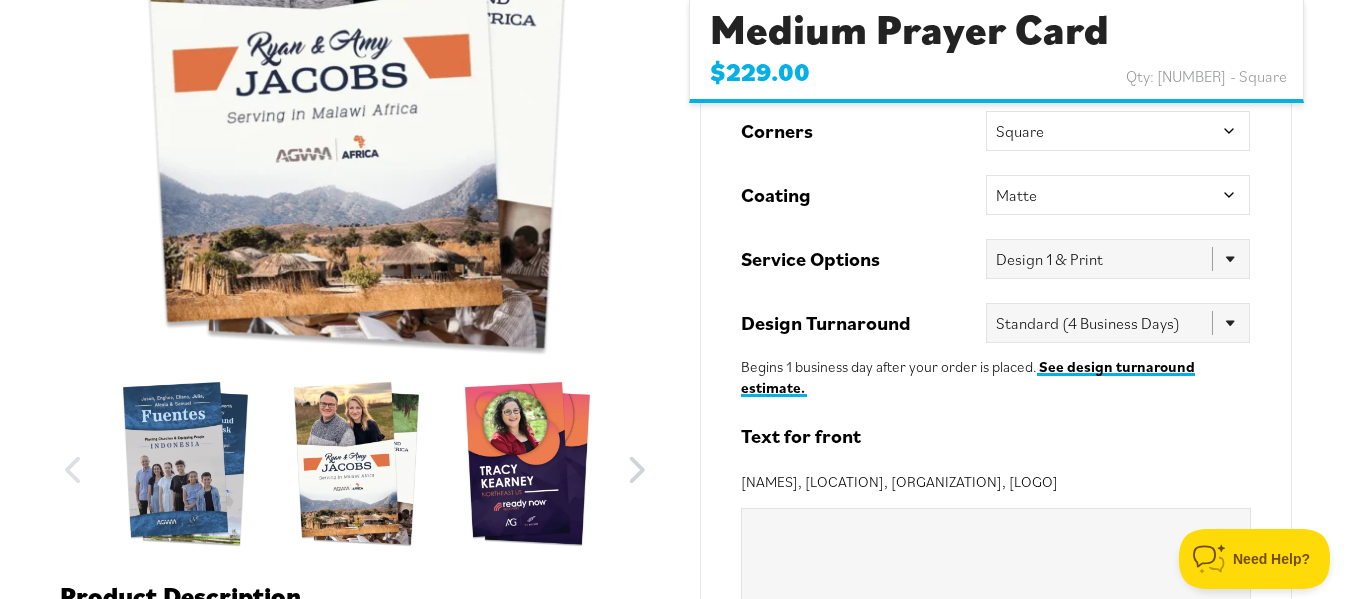 click on "Next" at bounding box center [636, 465] 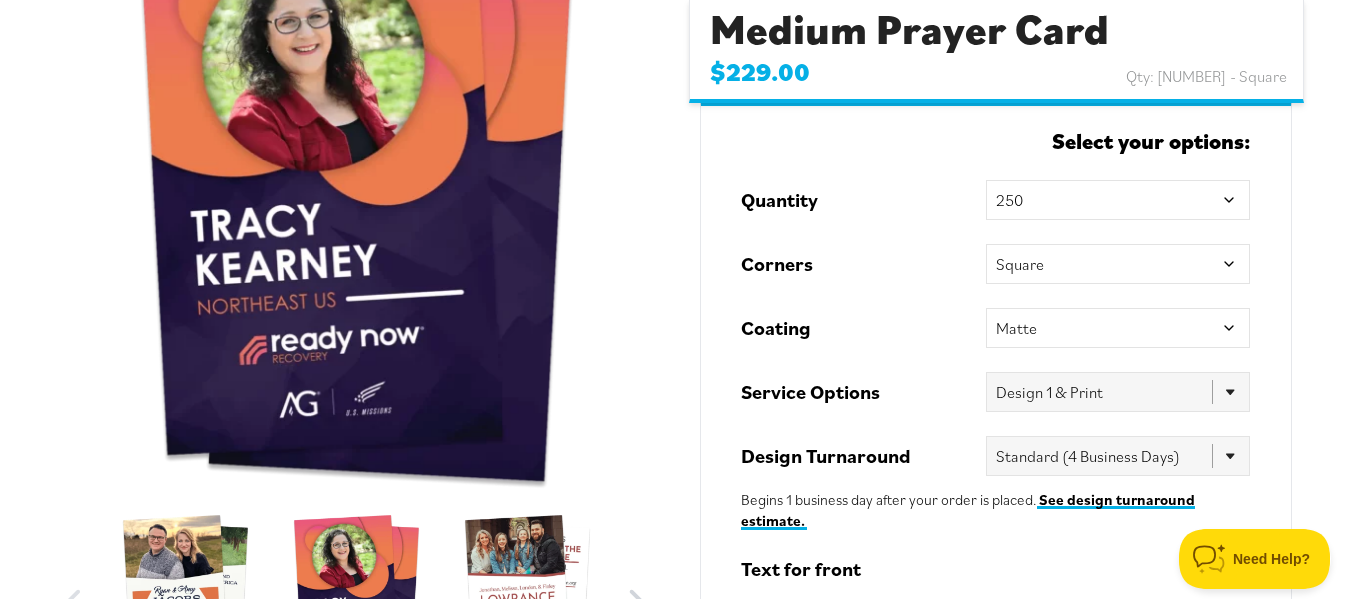 scroll, scrollTop: 500, scrollLeft: 0, axis: vertical 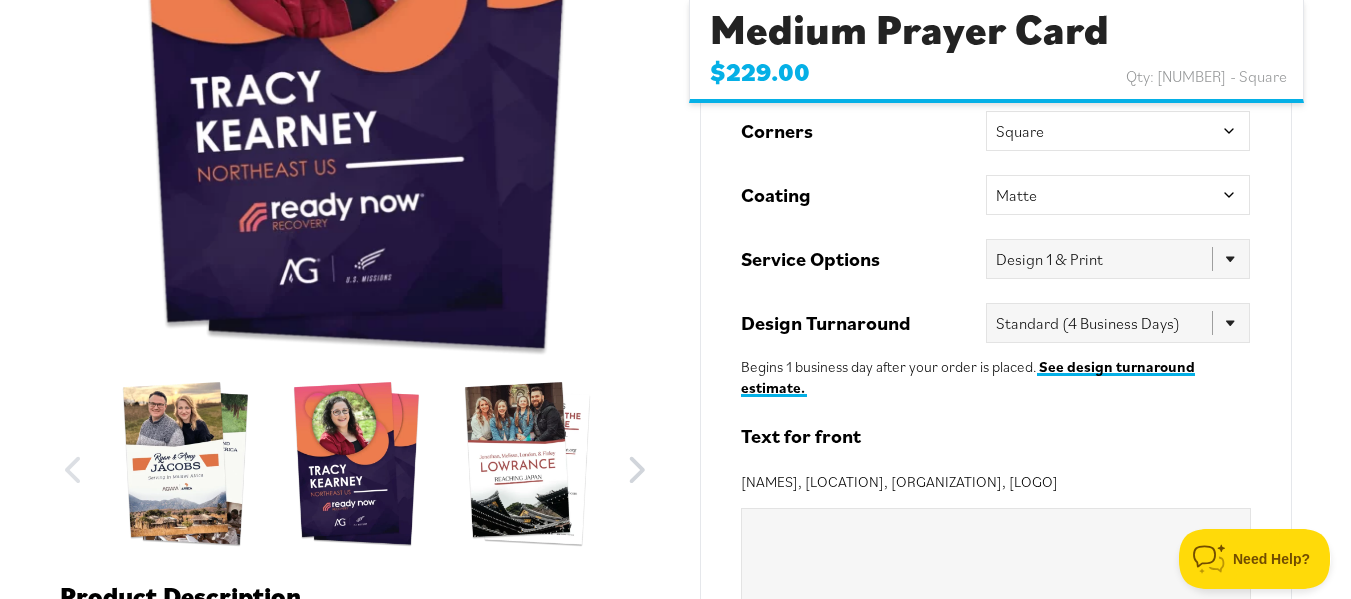 click on "Next" at bounding box center [636, 465] 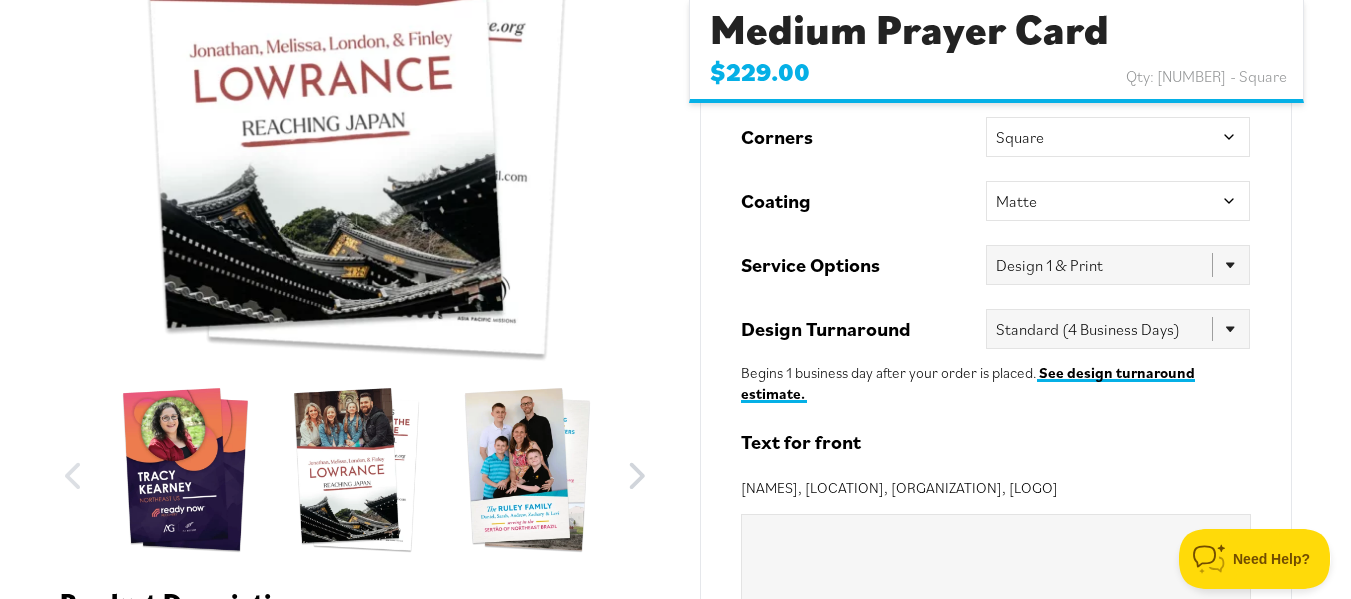 scroll, scrollTop: 500, scrollLeft: 0, axis: vertical 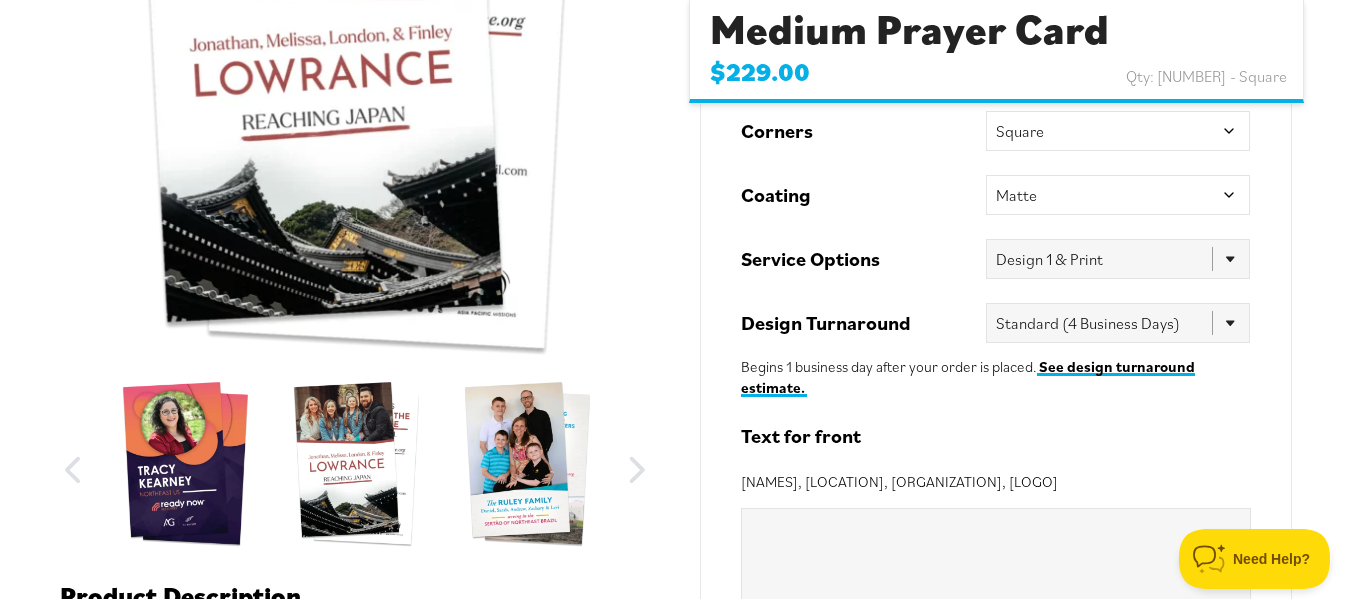 click on "The Medium Prayer Card, originally dubbed the "Jumbo Prayer Card," was first introduced by us in [YEAR] and is our most popular card. It’s roomier than the  small prayer card , yet still fits in a wallet, and even a white Stafford dress shirt pocket. The Medium Prayer Card is the most popular prayer card size among  AGWM missionaries .
What's Included Custom design option(s) ready in [NUMBER] business days Stock photos [NUMBER] rounds of revisions High-Gloss (U.V.) or Matte coating Full color printing on both sides [NUMBER]-[NUMBER] day turnaround from design approval
Getting Started Guide
Not sure what to include on your prayer card? Download our prayer card order guide, follow the content suggestions, then simply upload it with your order.
Prayer Card Order Guide" at bounding box center (355, 571) 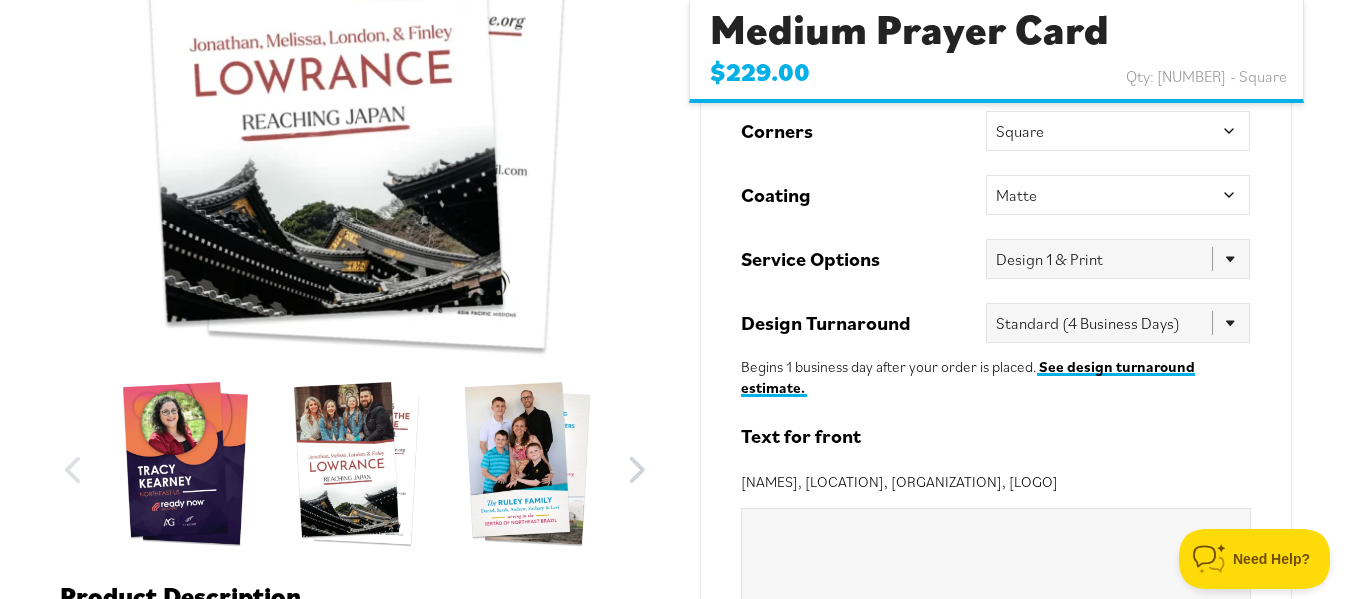 click on "Next" at bounding box center (636, 465) 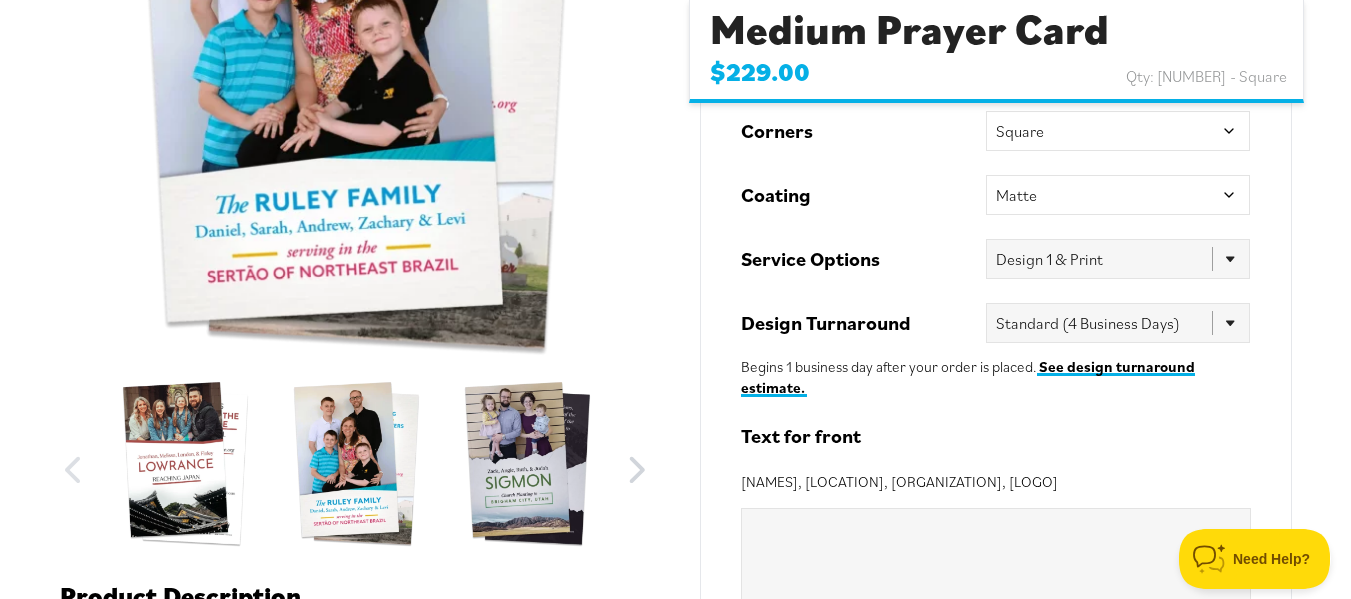 click on "Next" at bounding box center (636, 465) 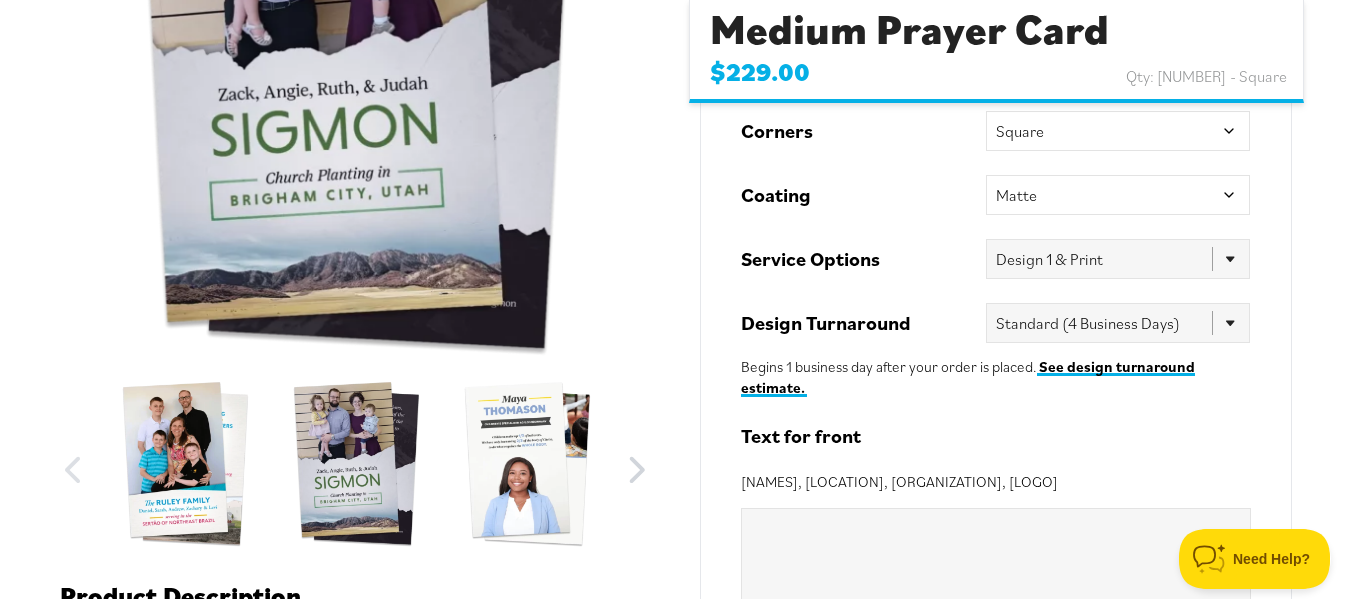 click on "Next" at bounding box center [636, 465] 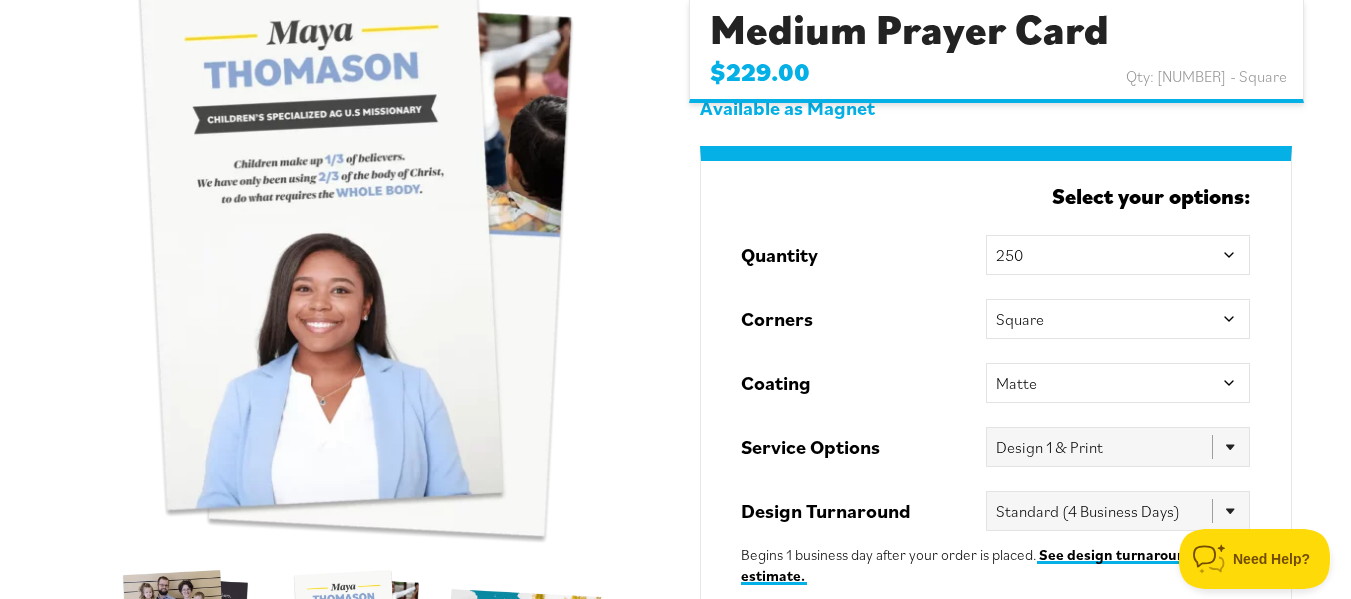 scroll, scrollTop: 500, scrollLeft: 0, axis: vertical 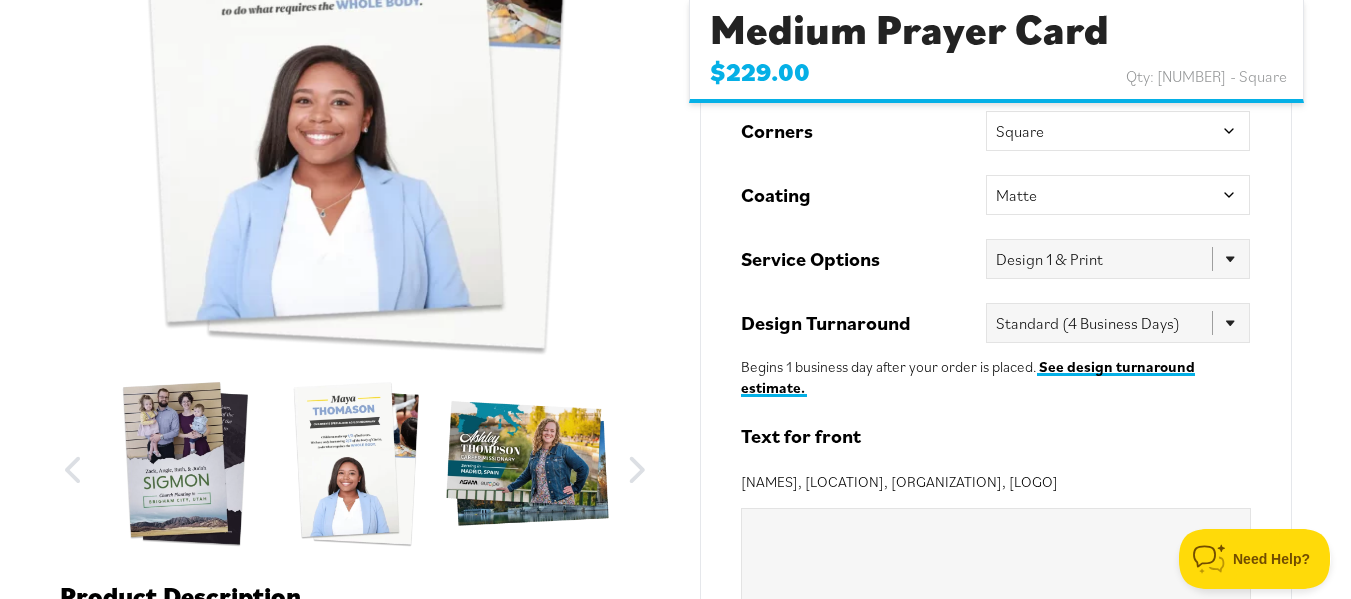 click on "The Medium Prayer Card, originally dubbed the "Jumbo Prayer Card," was first introduced by us in [YEAR] and is our most popular card. It’s roomier than the  small prayer card , yet still fits in a wallet, and even a white Stafford dress shirt pocket. The Medium Prayer Card is the most popular prayer card size among  AGWM missionaries .
What's Included Custom design option(s) ready in [NUMBER] business days Stock photos [NUMBER] rounds of revisions High-Gloss (U.V.) or Matte coating Full color printing on both sides [NUMBER]-[NUMBER] day turnaround from design approval
Getting Started Guide
Not sure what to include on your prayer card? Download our prayer card order guide, follow the content suggestions, then simply upload it with your order.
Prayer Card Order Guide" at bounding box center [355, 571] 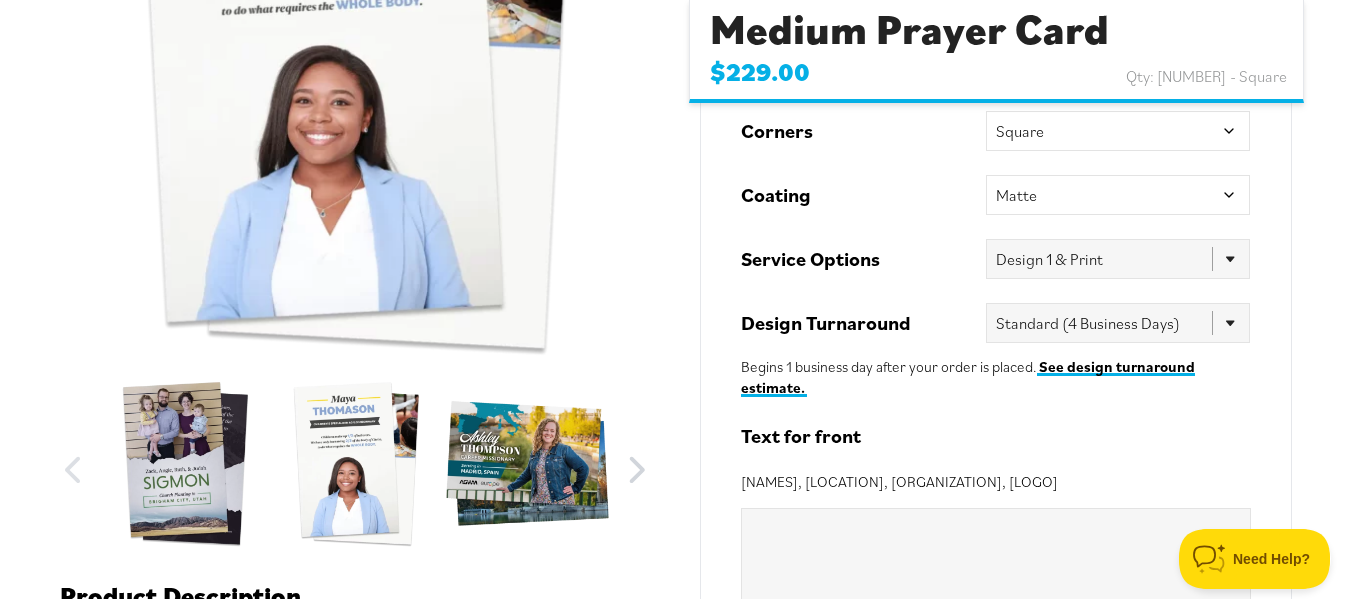 click on "Next" at bounding box center [636, 465] 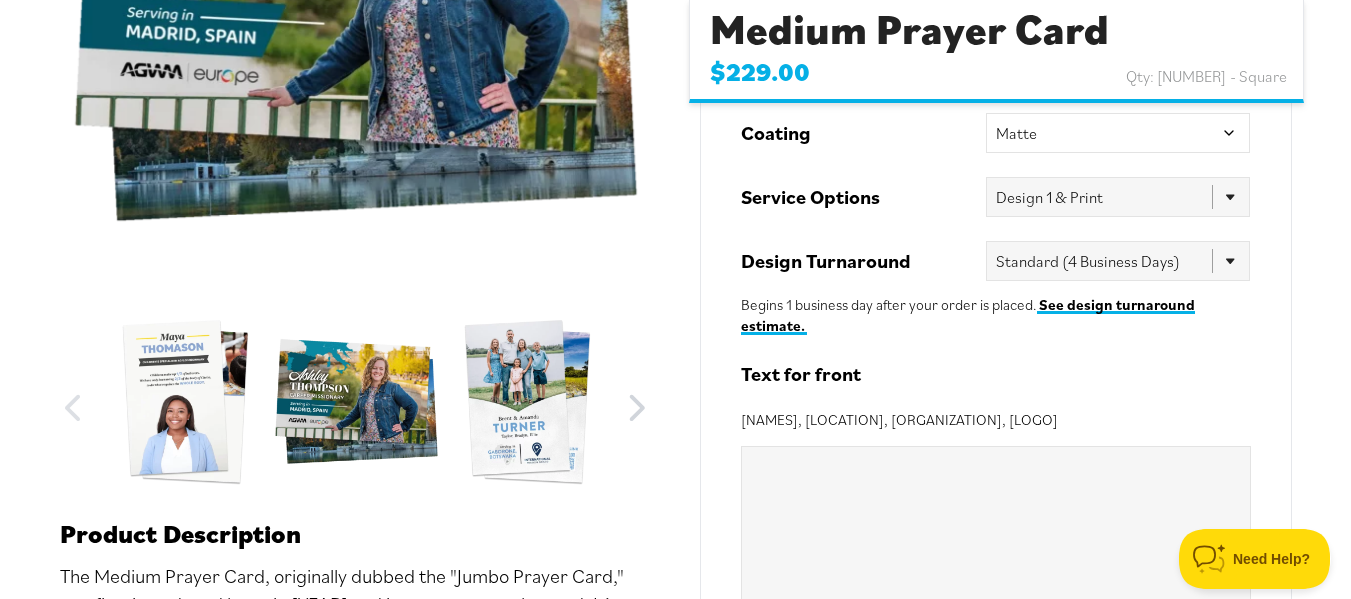 scroll, scrollTop: 600, scrollLeft: 0, axis: vertical 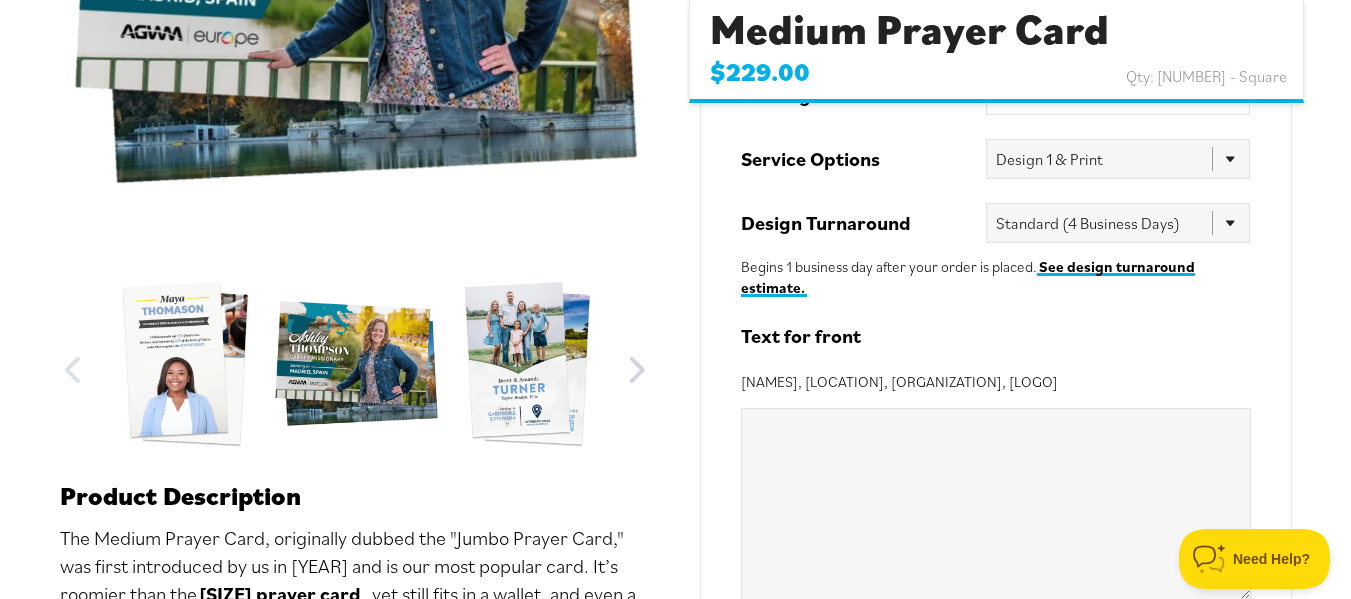 click on "Next" at bounding box center [636, 365] 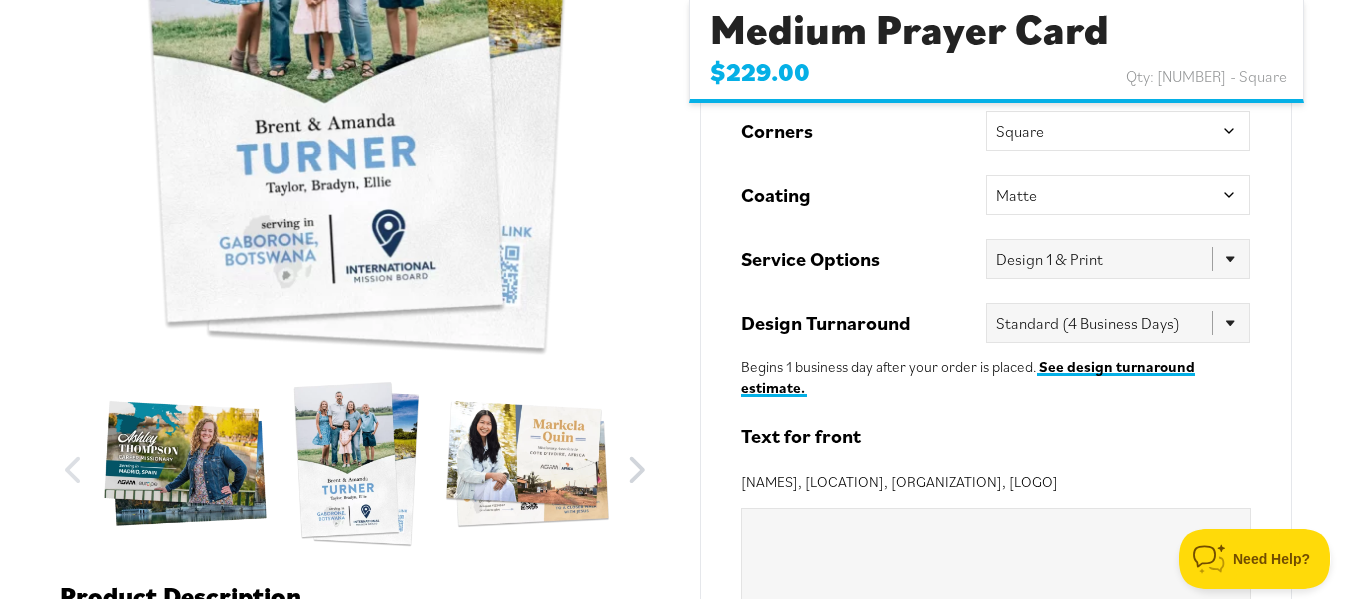 scroll, scrollTop: 600, scrollLeft: 0, axis: vertical 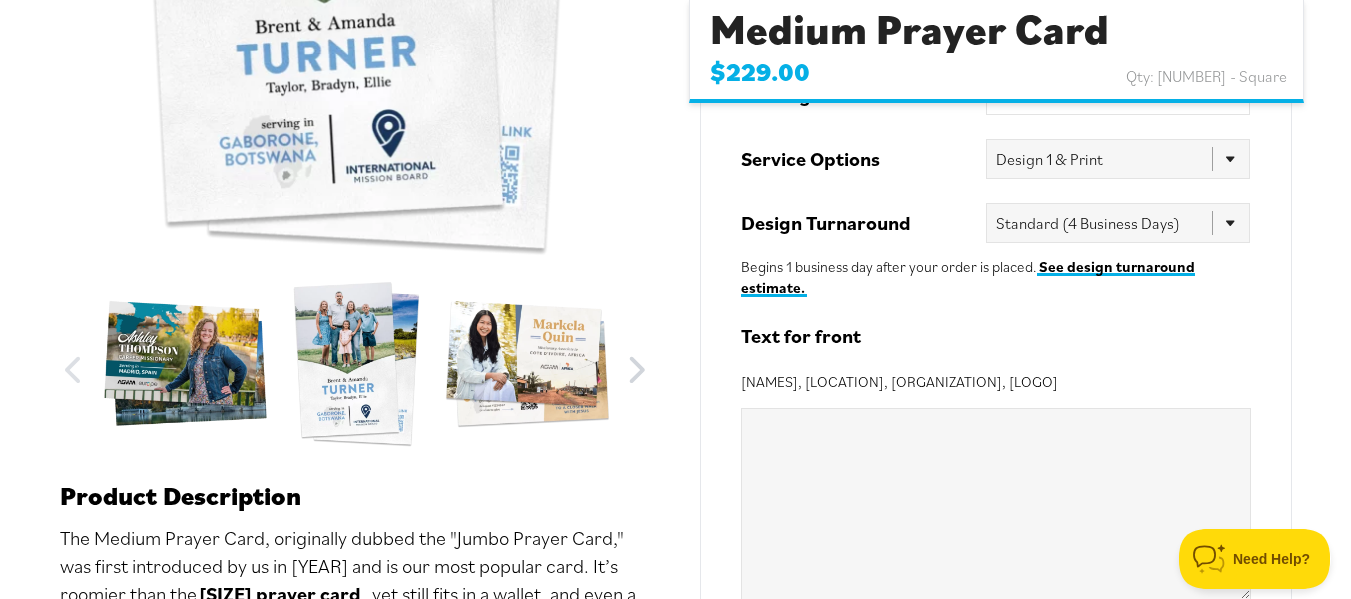 click on "Next" at bounding box center [636, 365] 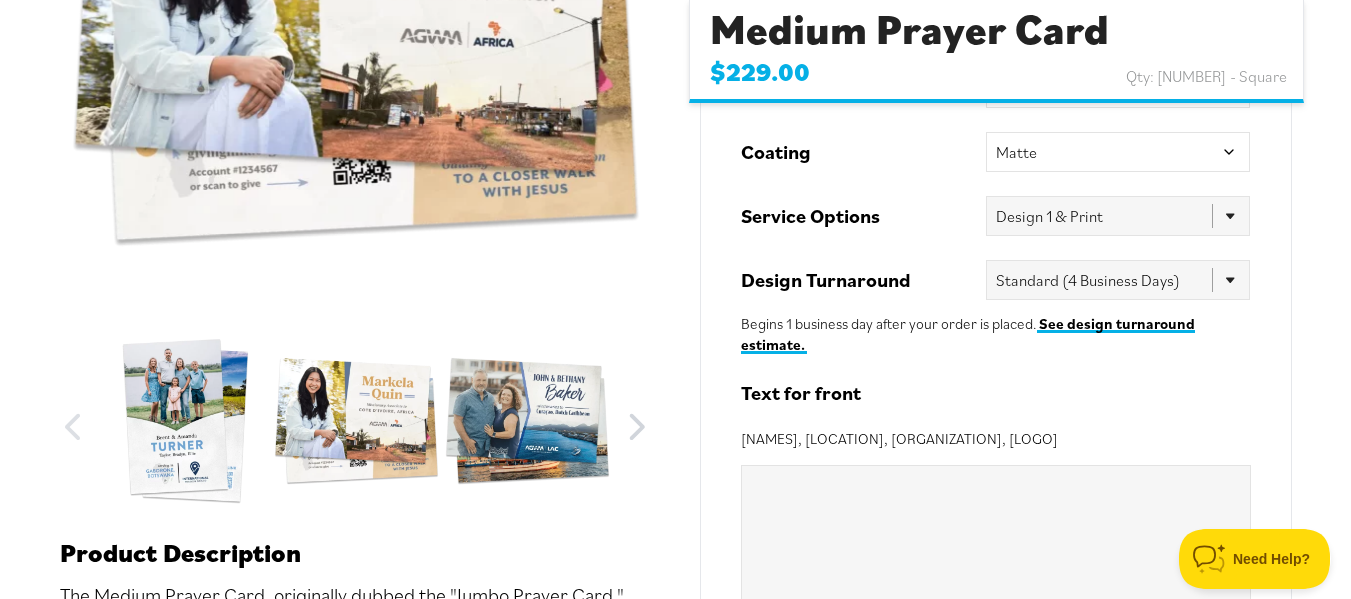 scroll, scrollTop: 600, scrollLeft: 0, axis: vertical 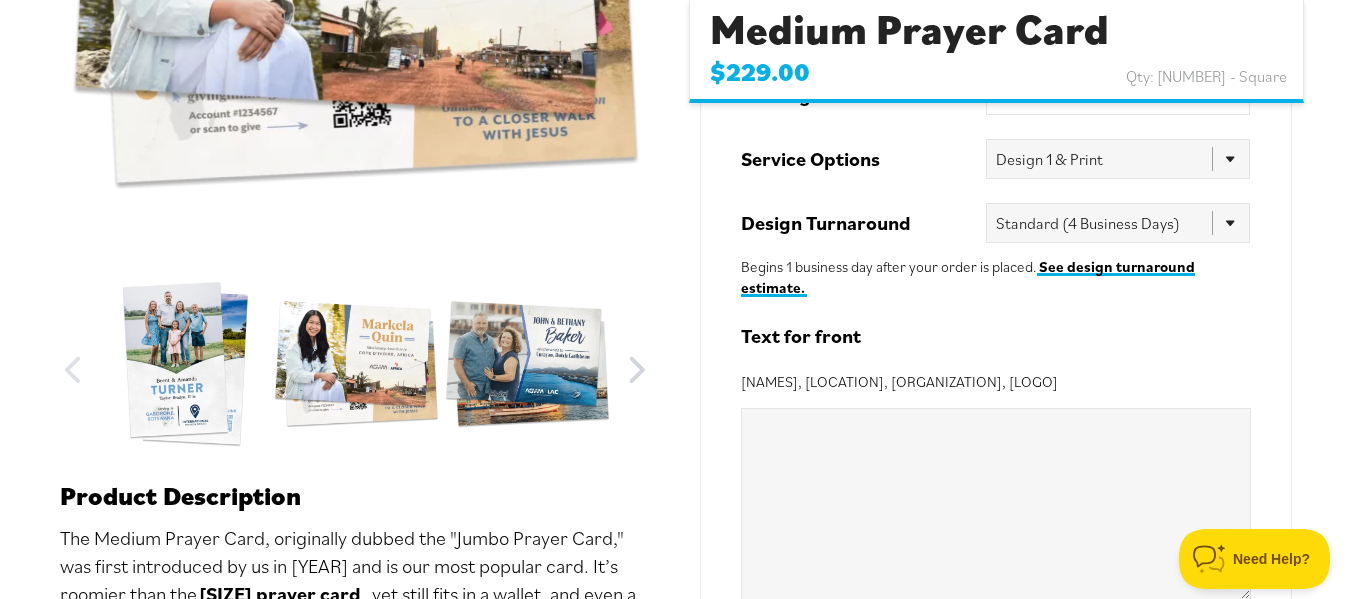 click on "The Medium Prayer Card, originally dubbed the "Jumbo Prayer Card," was first introduced by us in [YEAR] and is our most popular card. It’s roomier than the  small prayer card , yet still fits in a wallet, and even a white Stafford dress shirt pocket. The Medium Prayer Card is the most popular prayer card size among  AGWM missionaries .
What's Included Custom design option(s) ready in [NUMBER] business days Stock photos [NUMBER] rounds of revisions High-Gloss (U.V.) or Matte coating Full color printing on both sides [NUMBER]-[NUMBER] day turnaround from design approval
Getting Started Guide
Not sure what to include on your prayer card? Download our prayer card order guide, follow the content suggestions, then simply upload it with your order.
Prayer Card Order Guide" at bounding box center [355, 471] 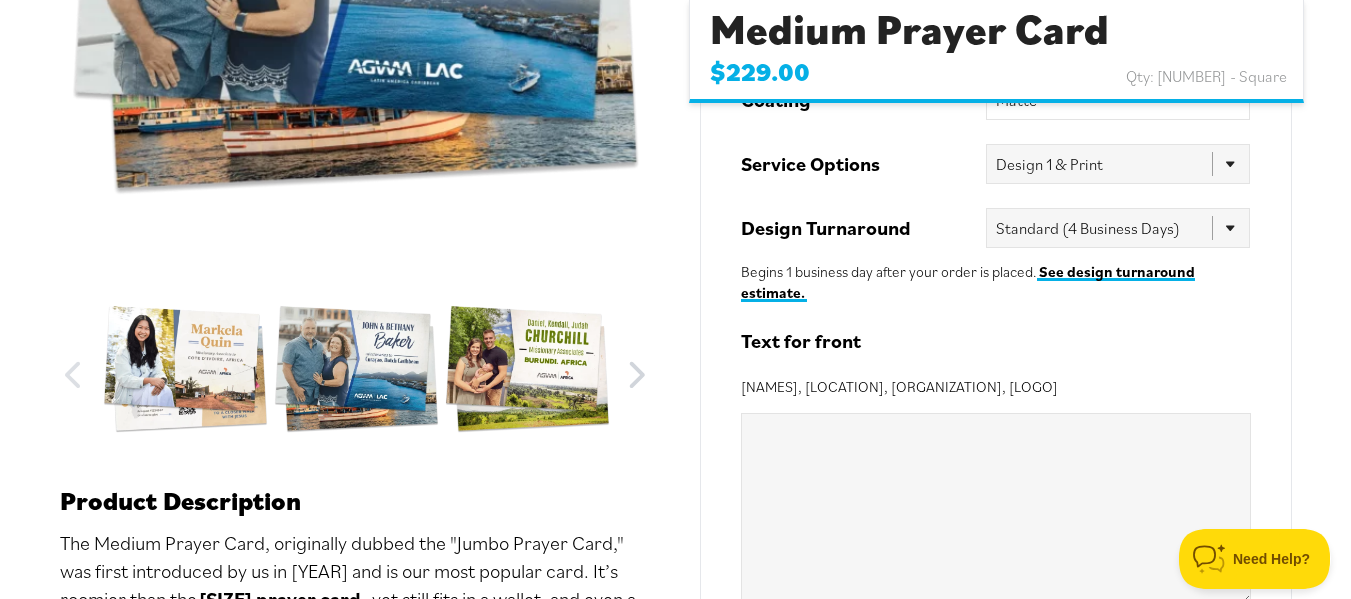 scroll, scrollTop: 600, scrollLeft: 0, axis: vertical 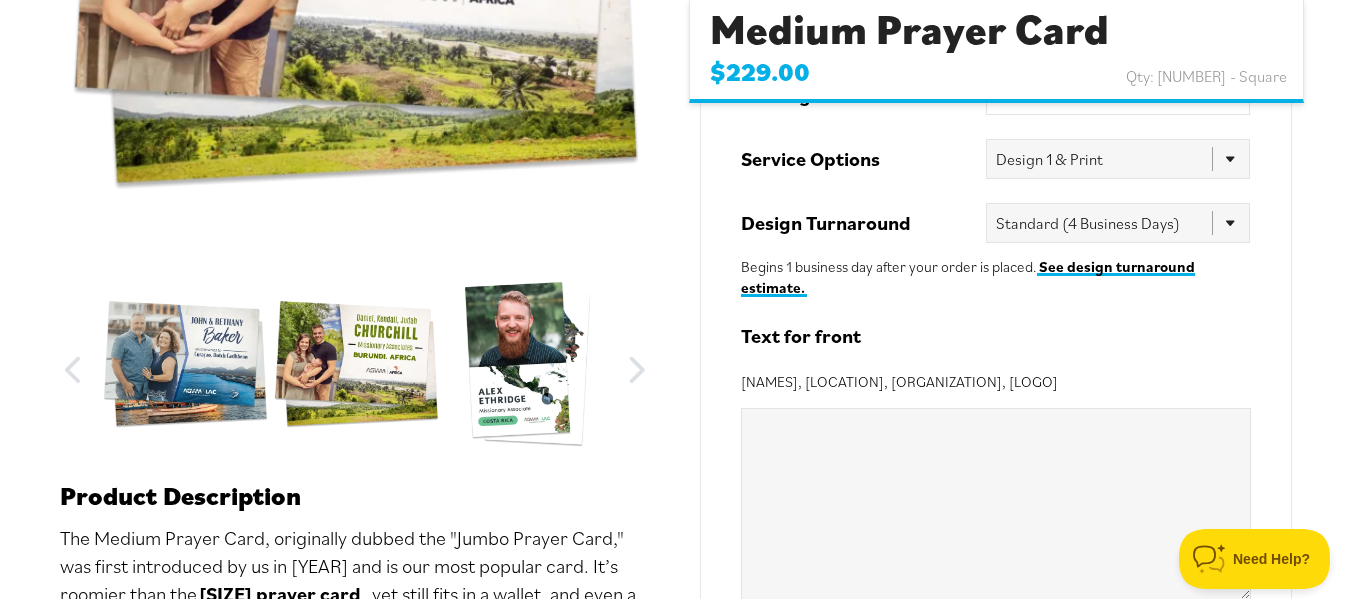 click at bounding box center [185, 364] 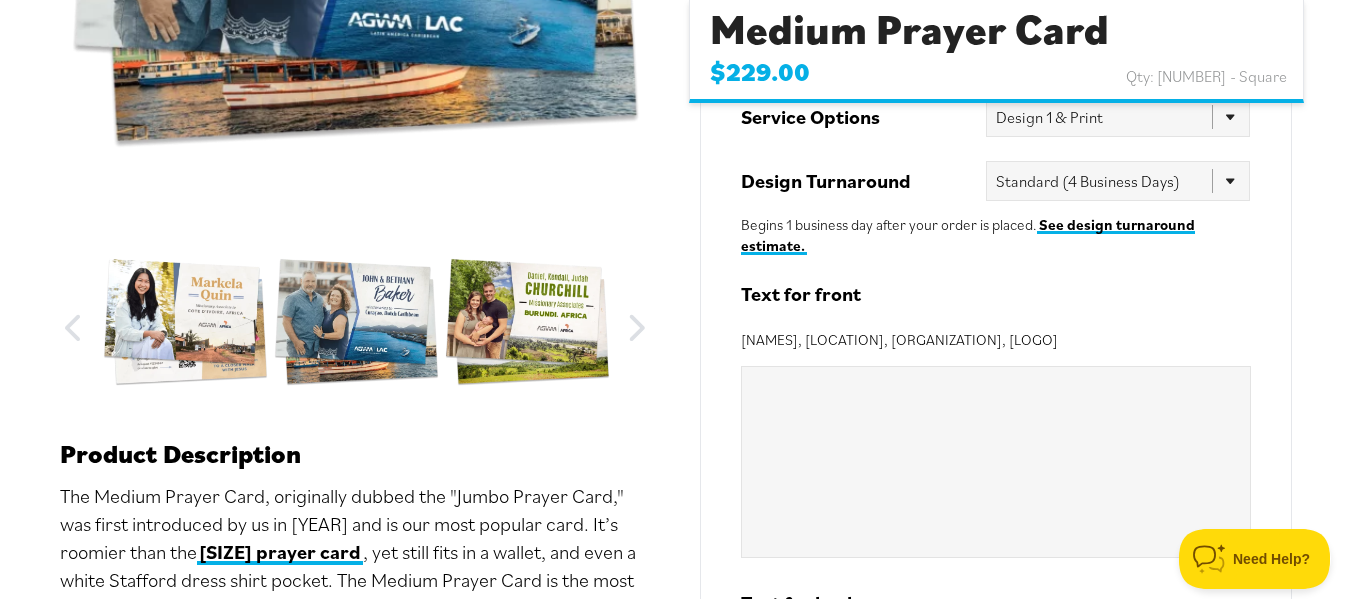 scroll, scrollTop: 700, scrollLeft: 0, axis: vertical 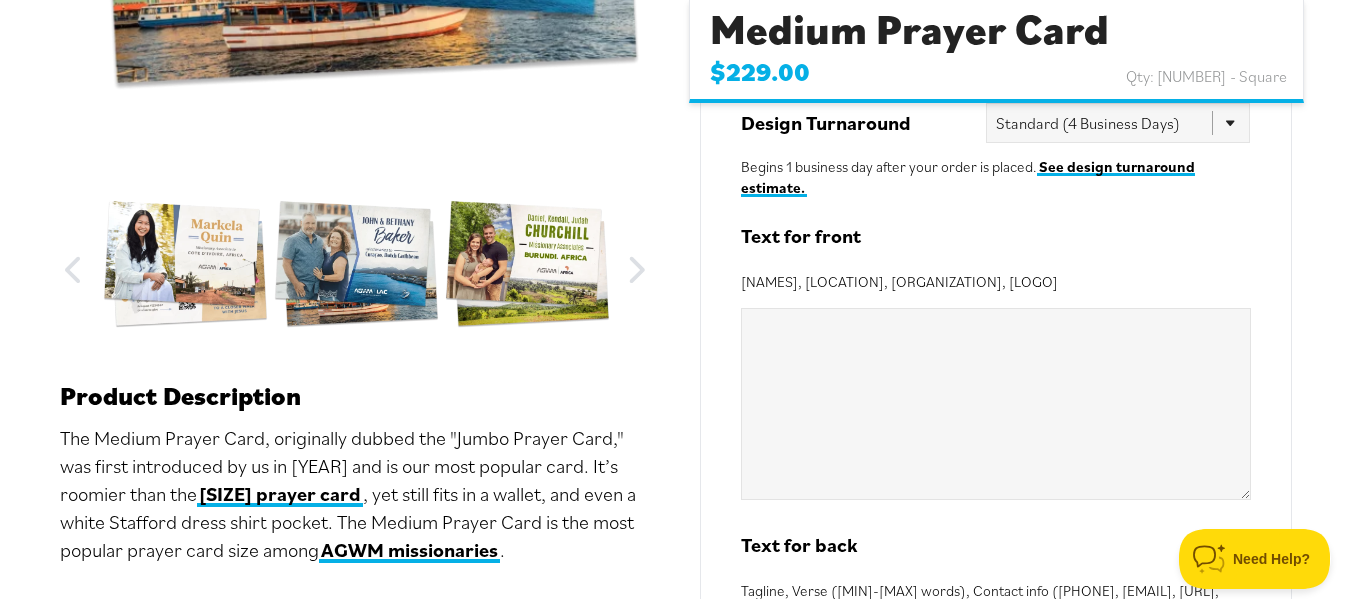 click at bounding box center (185, 264) 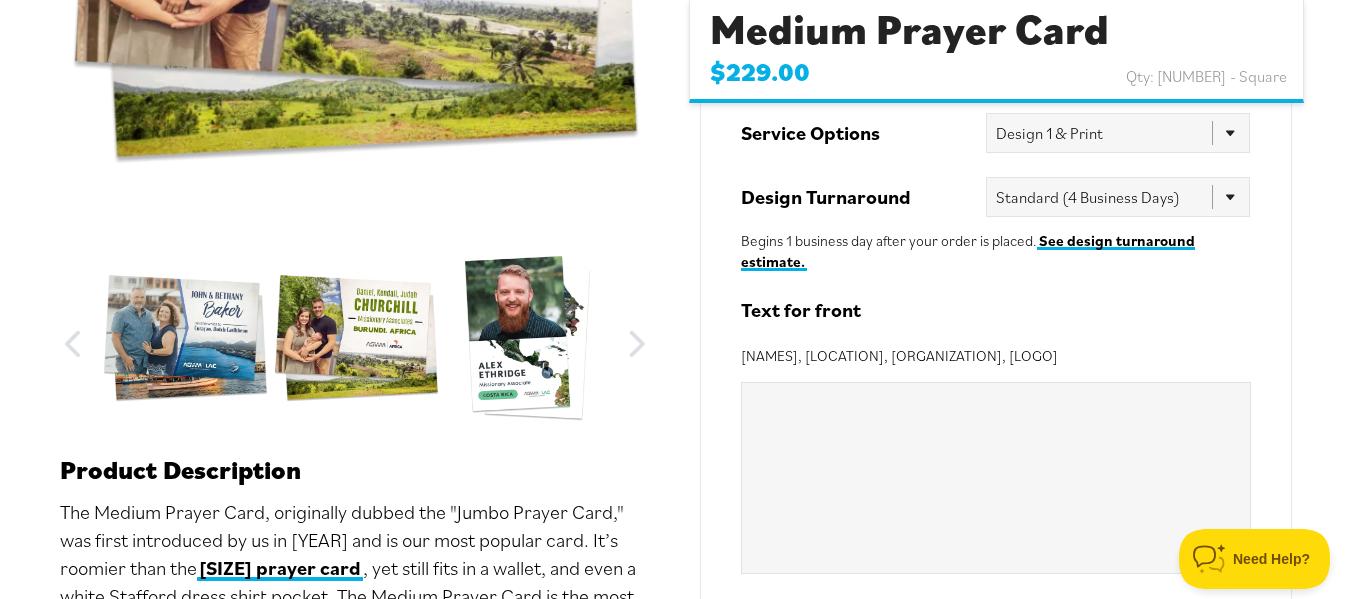 scroll, scrollTop: 600, scrollLeft: 0, axis: vertical 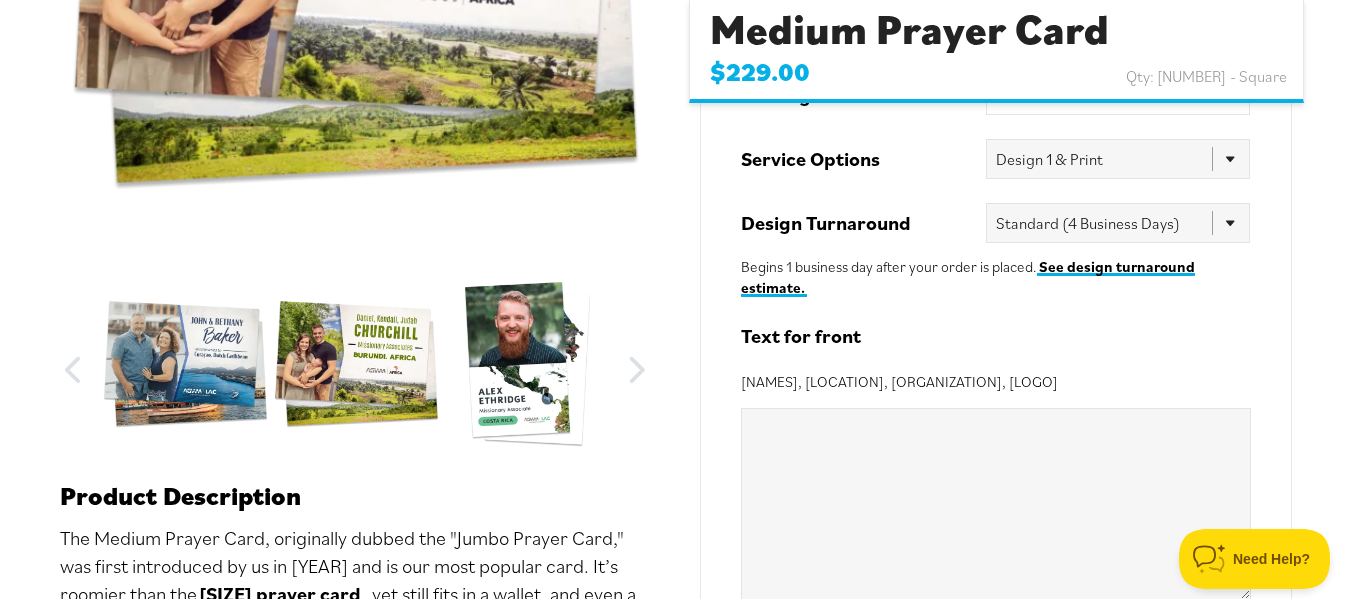 click on "The Medium Prayer Card, originally dubbed the "Jumbo Prayer Card," was first introduced by us in [YEAR] and is our most popular card. It’s roomier than the  small prayer card , yet still fits in a wallet, and even a white Stafford dress shirt pocket. The Medium Prayer Card is the most popular prayer card size among  AGWM missionaries .
What's Included Custom design option(s) ready in [NUMBER] business days Stock photos [NUMBER] rounds of revisions High-Gloss (U.V.) or Matte coating Full color printing on both sides [NUMBER]-[NUMBER] day turnaround from design approval
Getting Started Guide
Not sure what to include on your prayer card? Download our prayer card order guide, follow the content suggestions, then simply upload it with your order.
Prayer Card Order Guide" at bounding box center [355, 471] 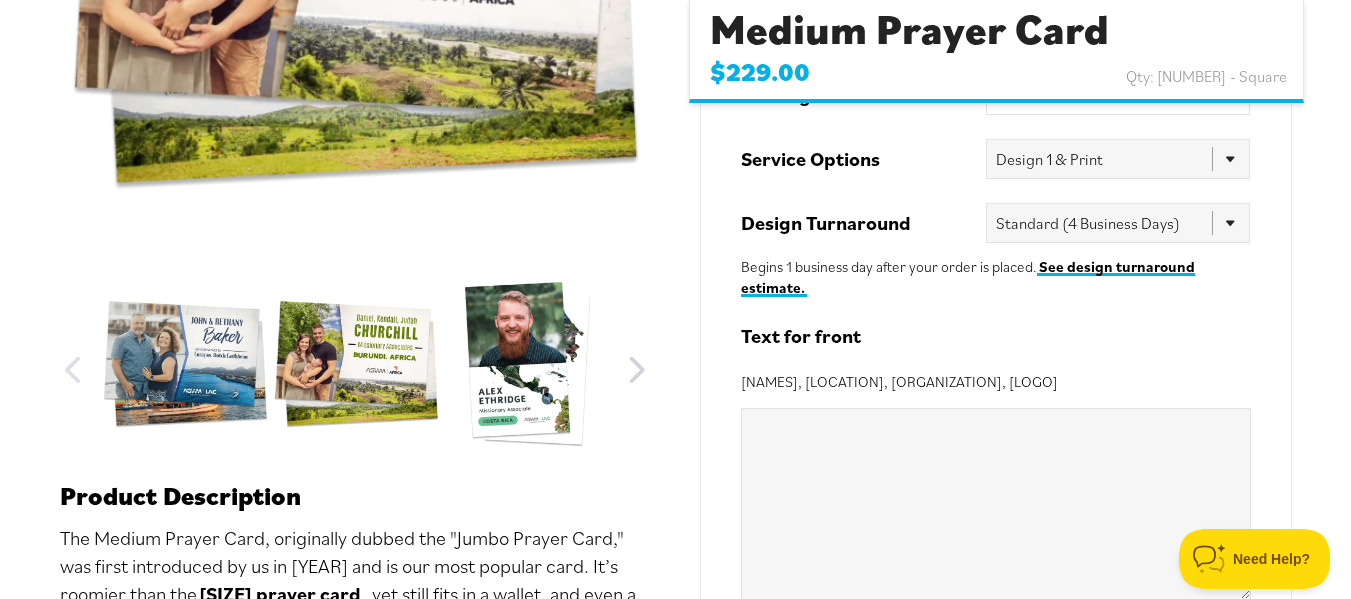 click on "Next" at bounding box center (636, 365) 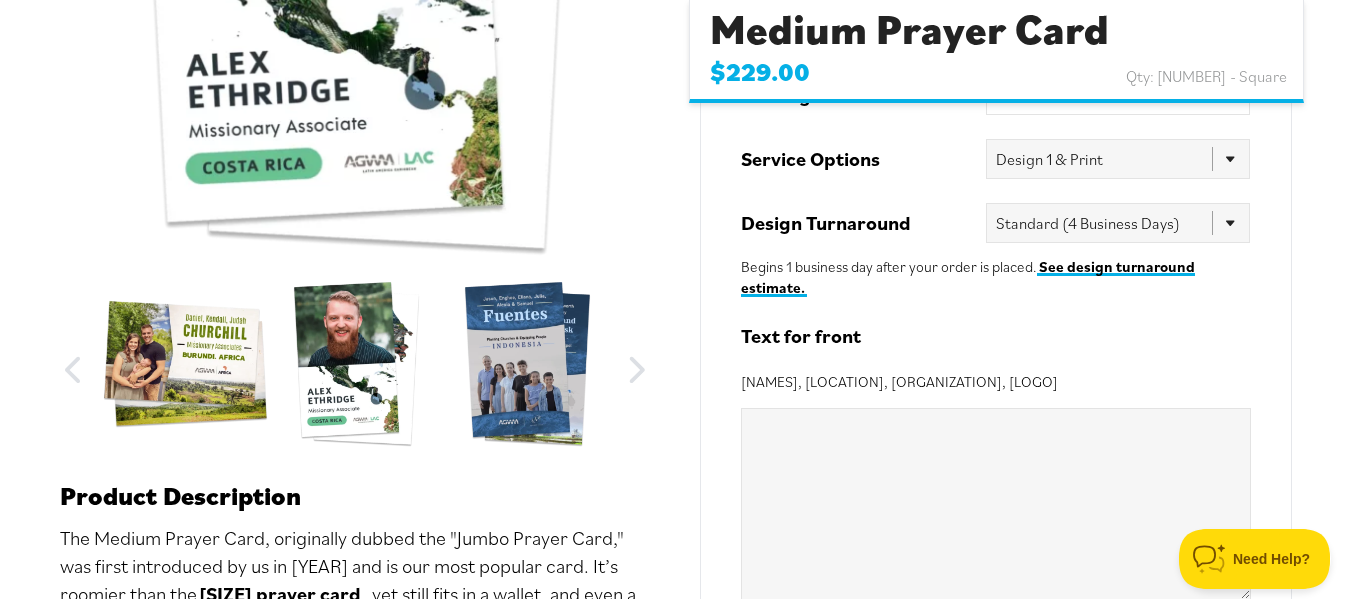 click at bounding box center (185, 364) 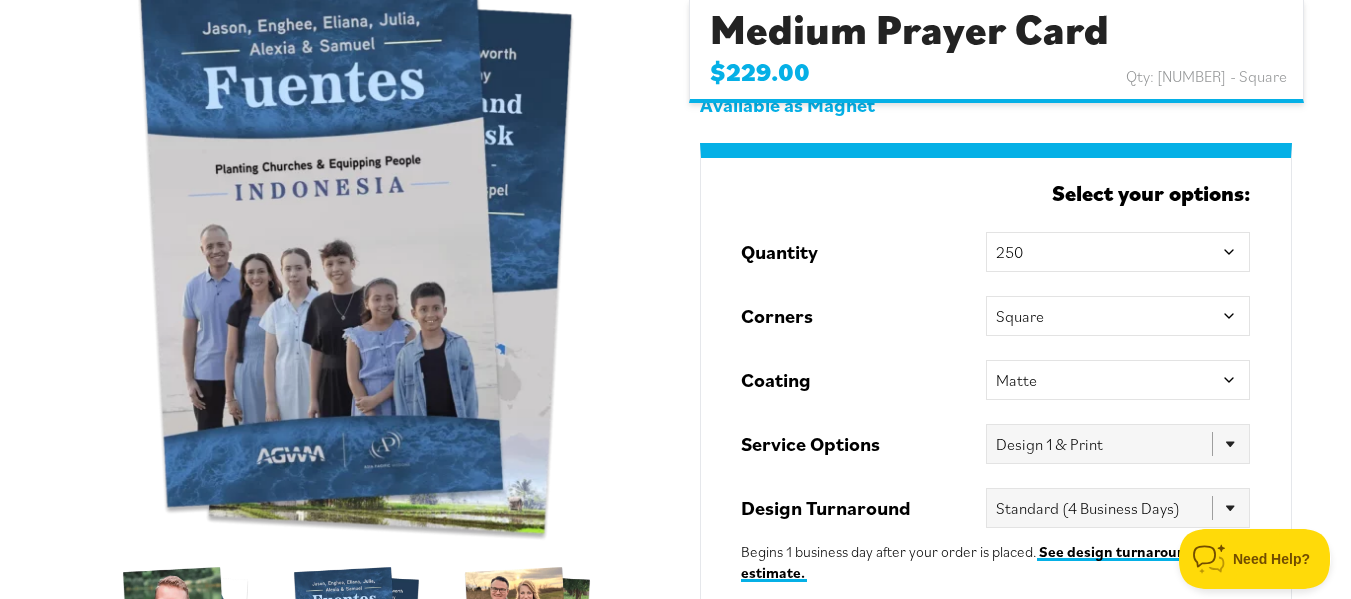 scroll, scrollTop: 300, scrollLeft: 0, axis: vertical 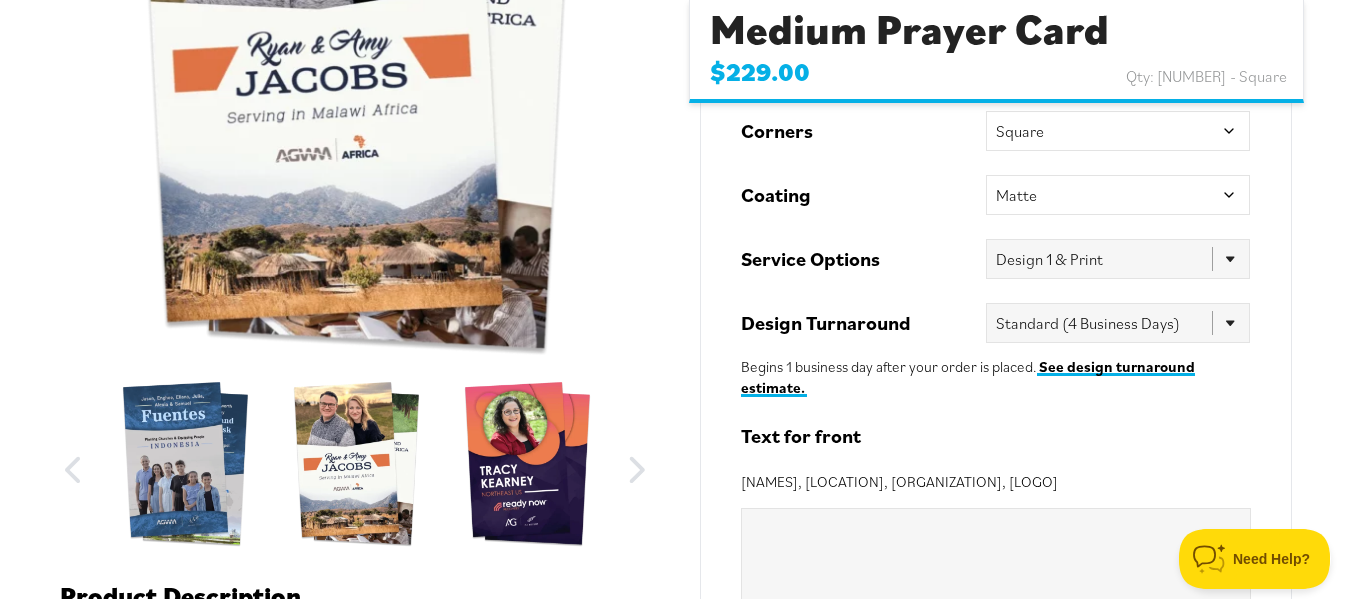 click at bounding box center [185, 464] 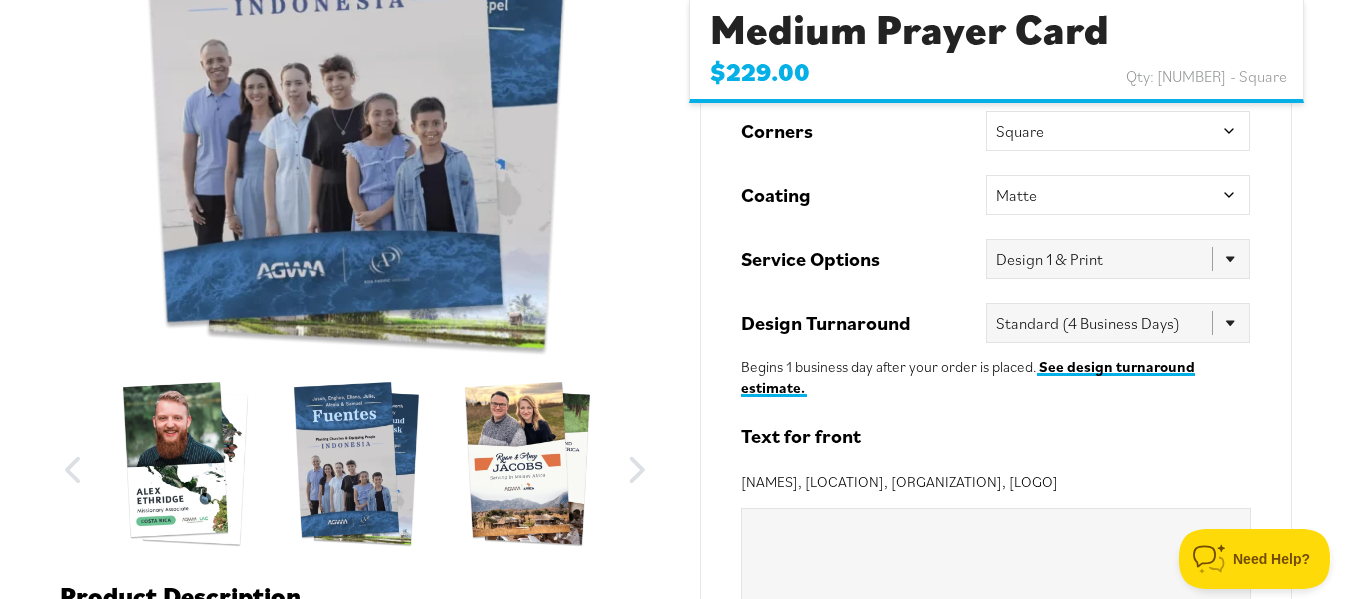 click at bounding box center (185, 464) 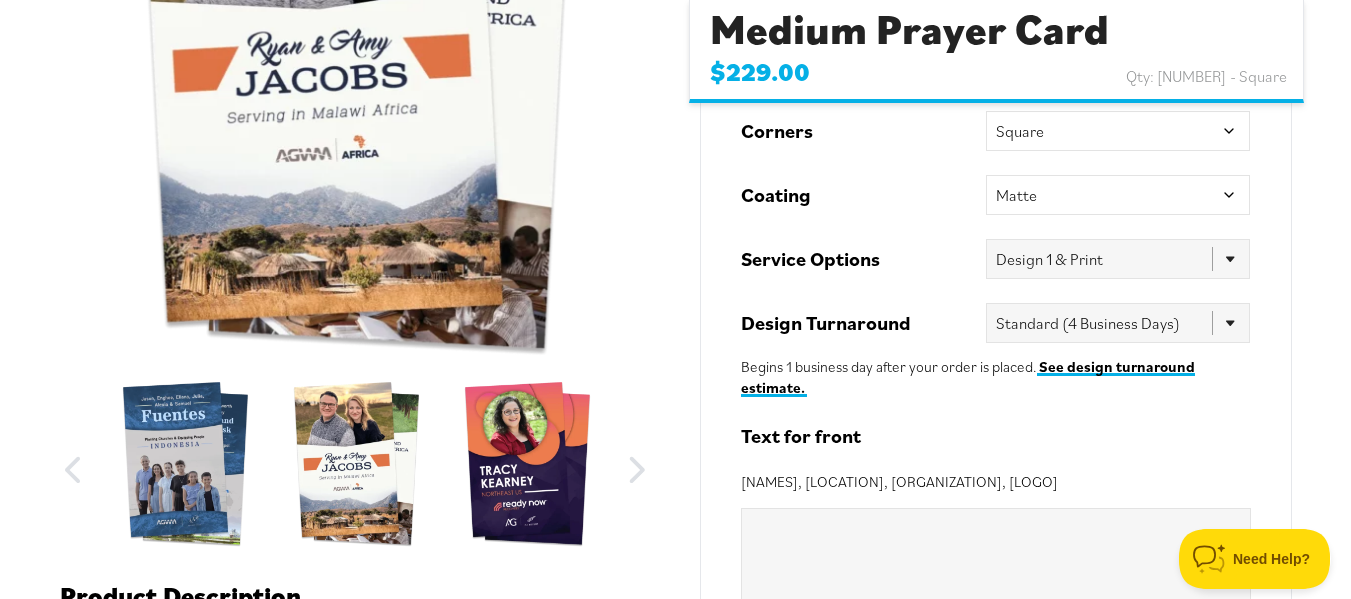 click at bounding box center [185, 464] 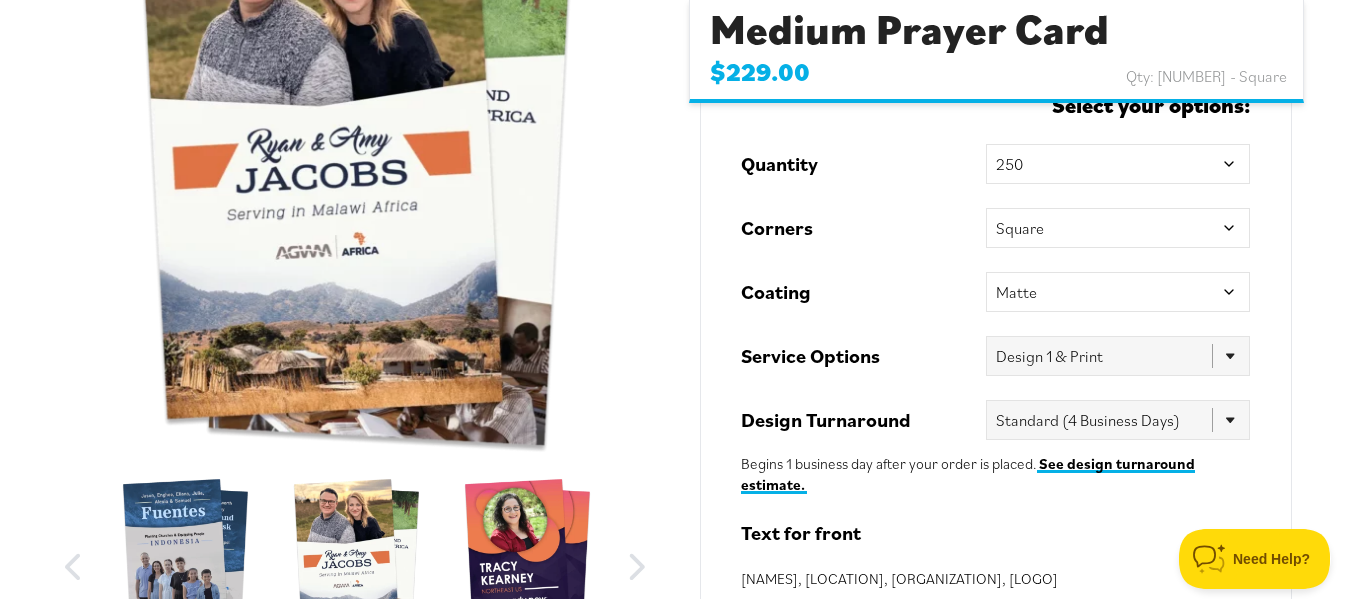 scroll, scrollTop: 500, scrollLeft: 0, axis: vertical 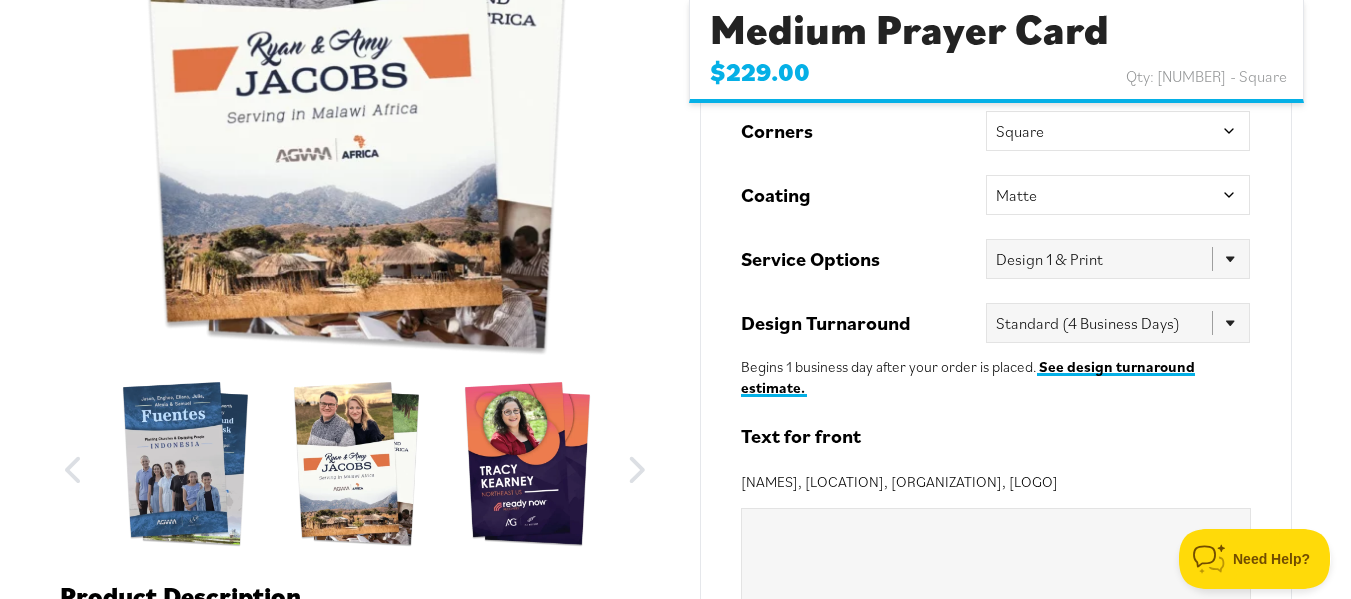 click at bounding box center [185, 464] 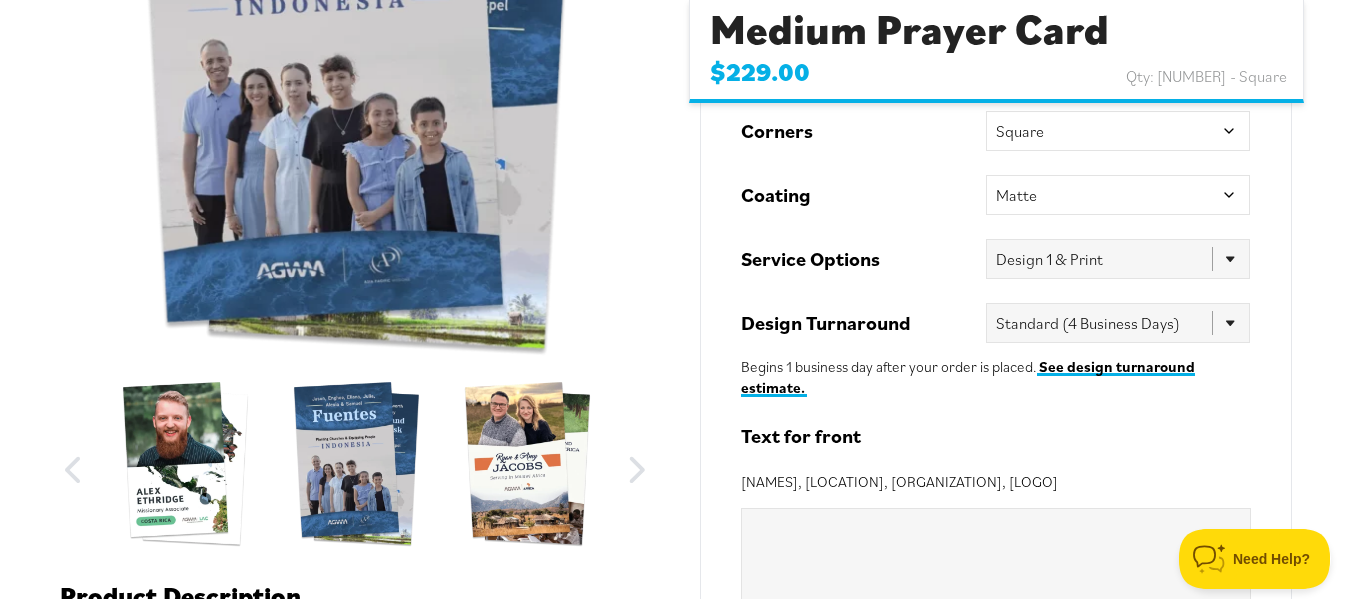 scroll, scrollTop: 400, scrollLeft: 0, axis: vertical 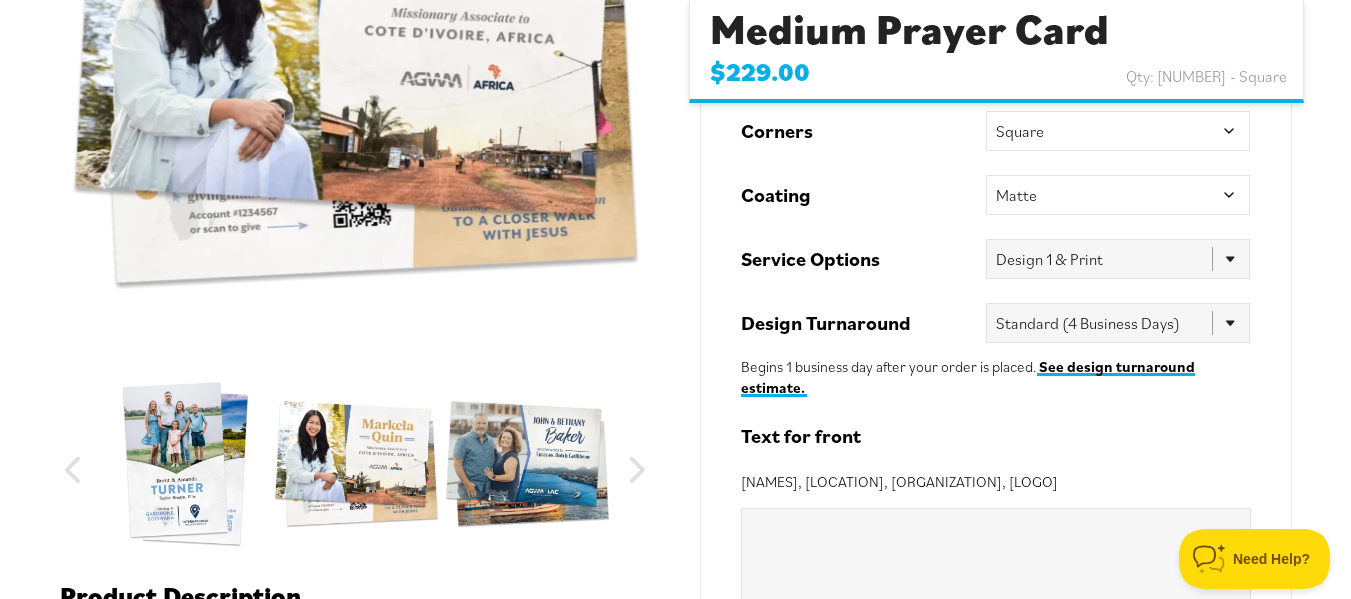 click at bounding box center [185, 464] 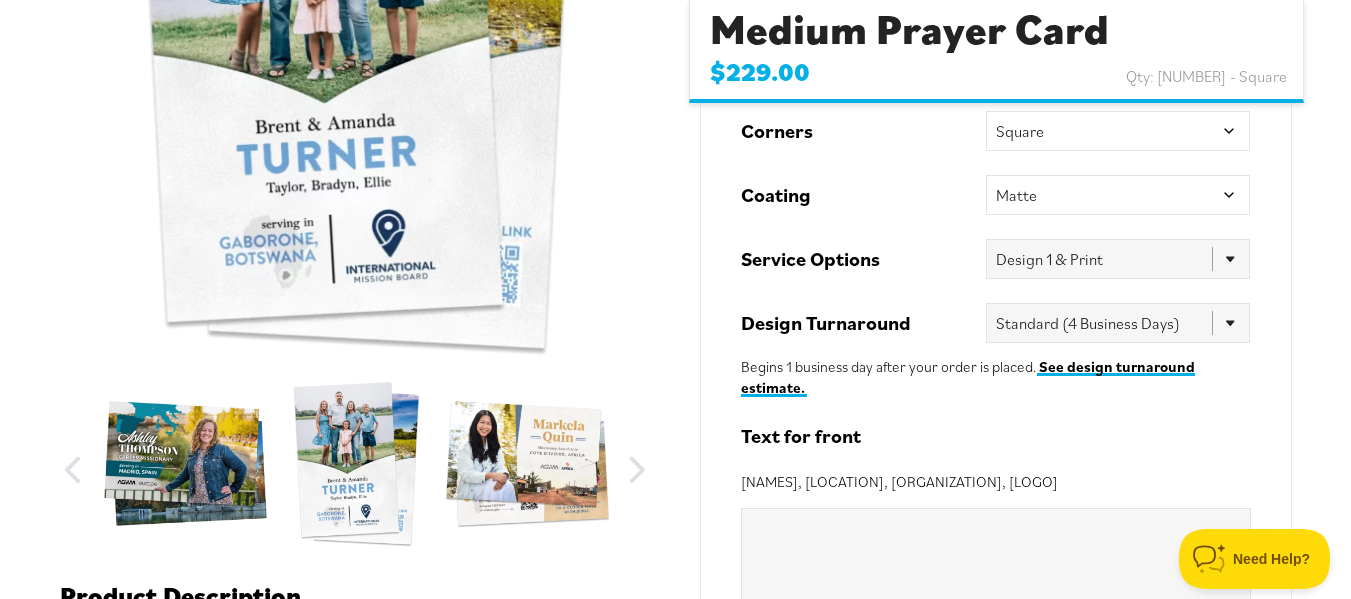 click at bounding box center [185, 464] 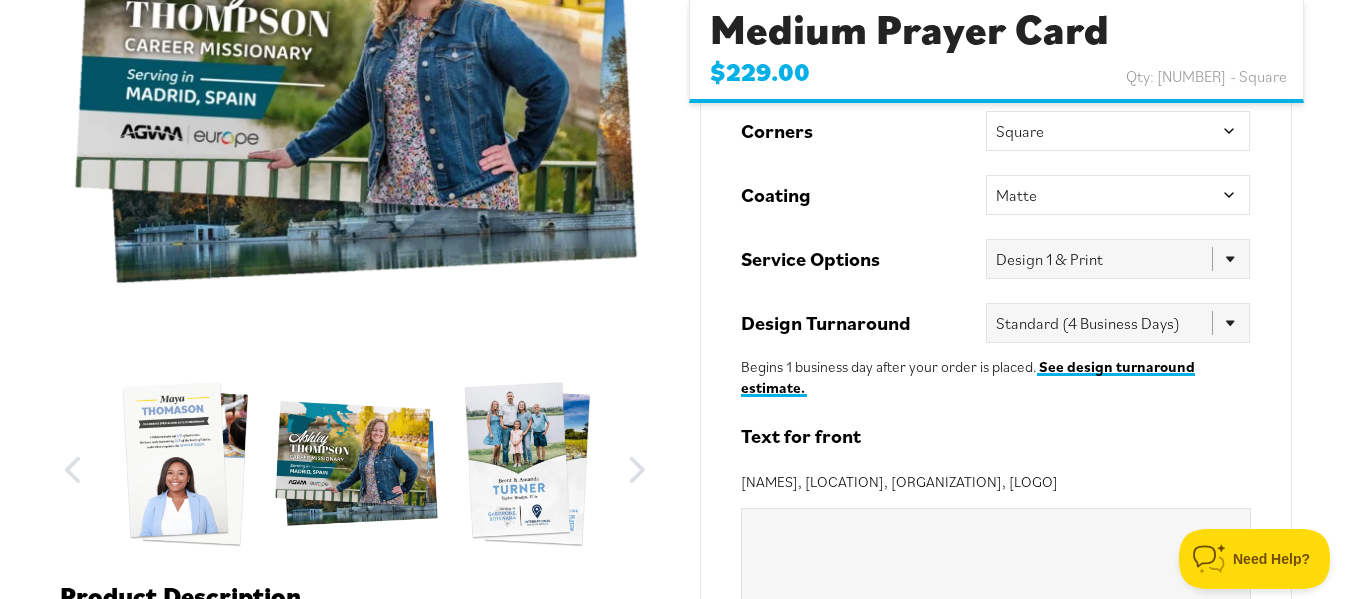 click at bounding box center (185, 464) 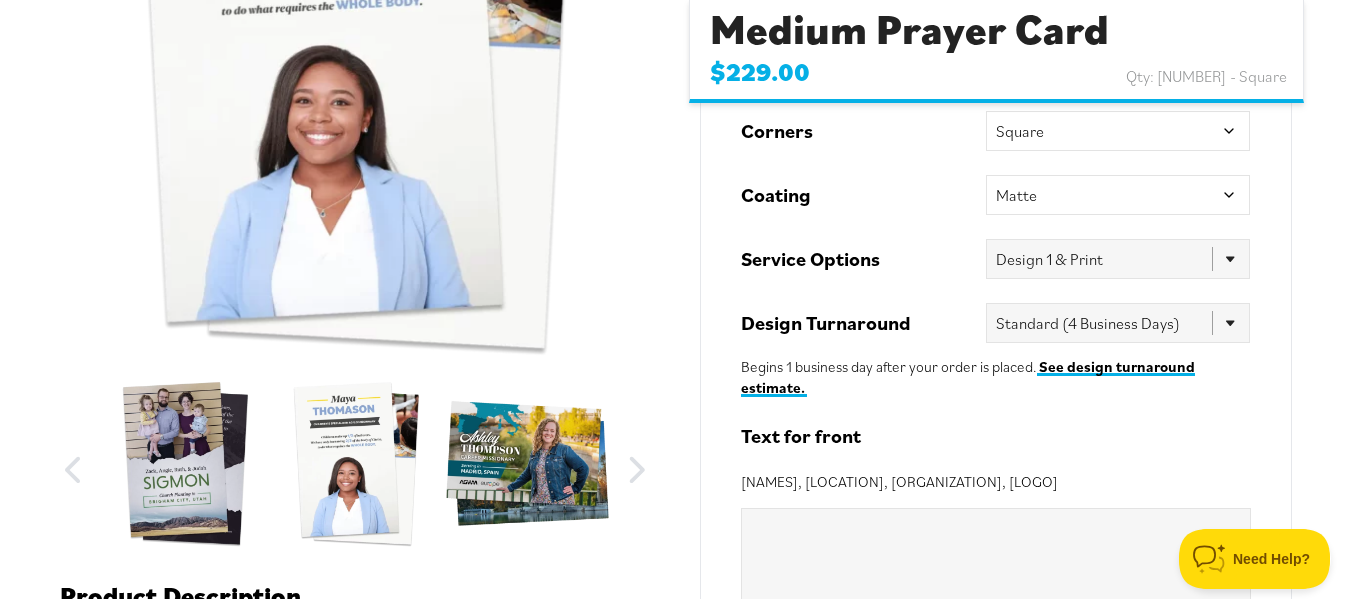 click at bounding box center (185, 464) 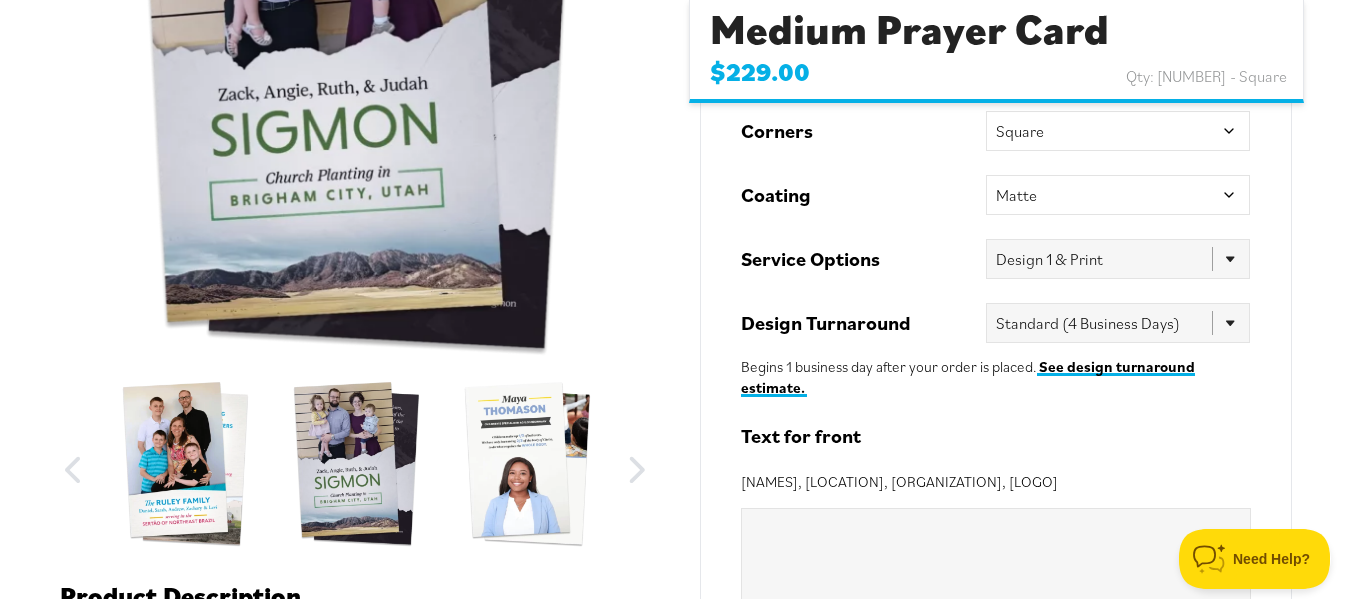 click at bounding box center [185, 464] 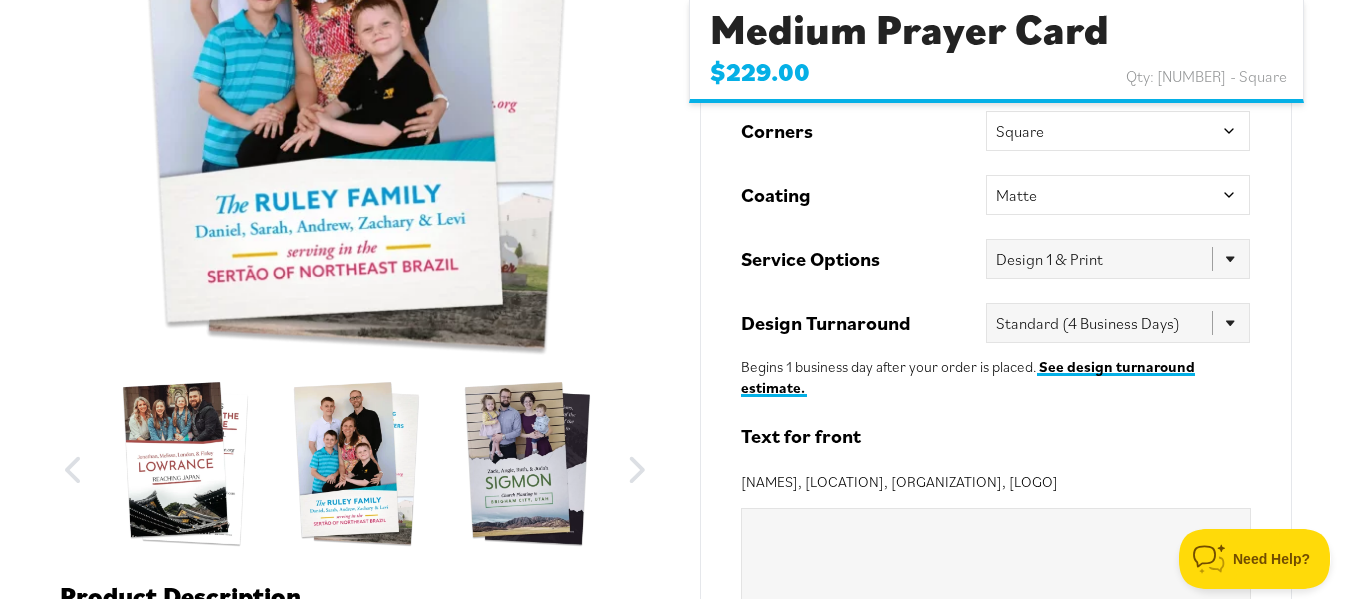 click at bounding box center (185, 464) 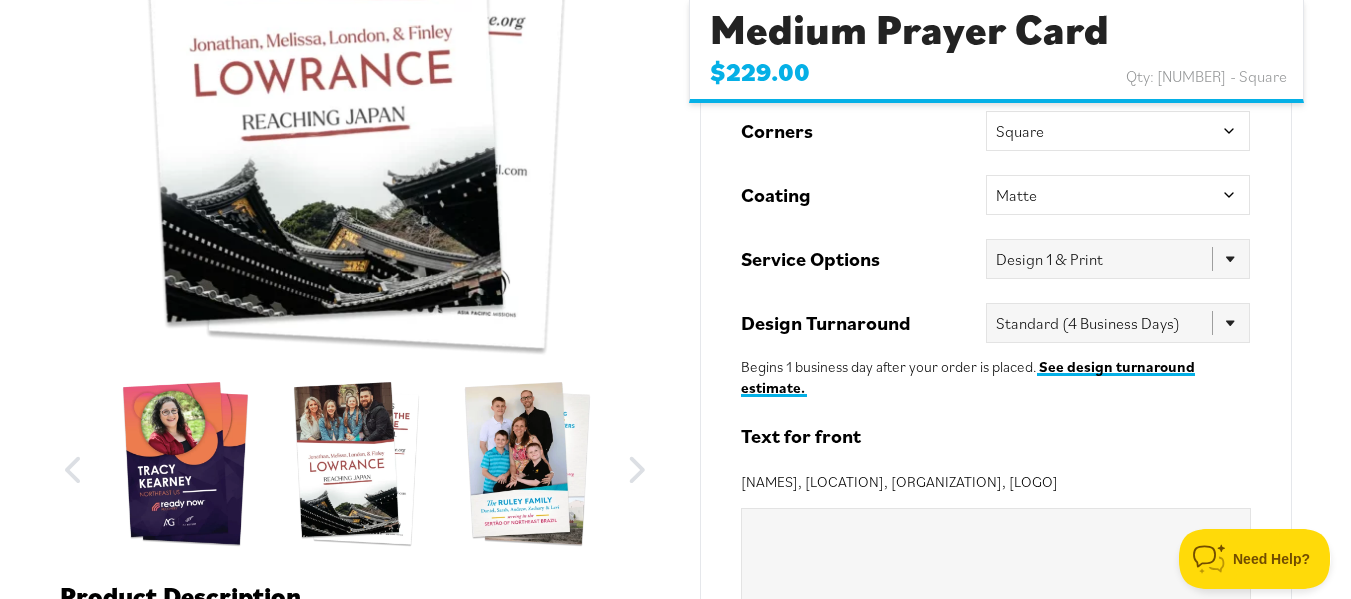 click at bounding box center (185, 464) 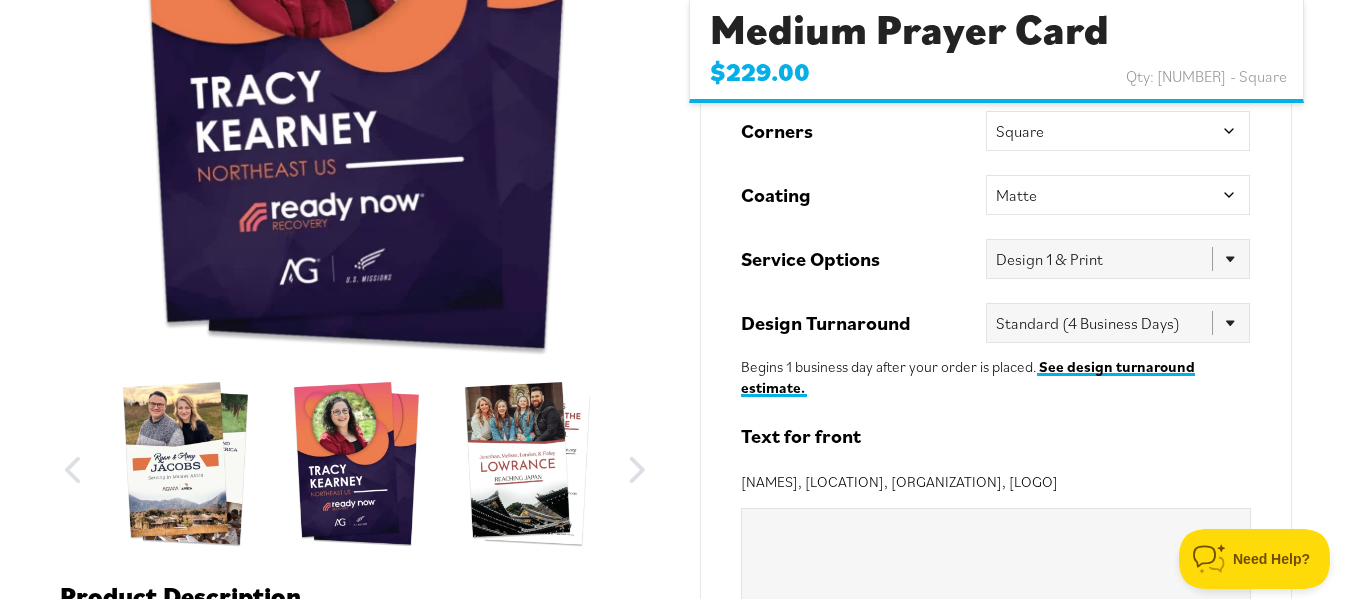 click at bounding box center (185, 464) 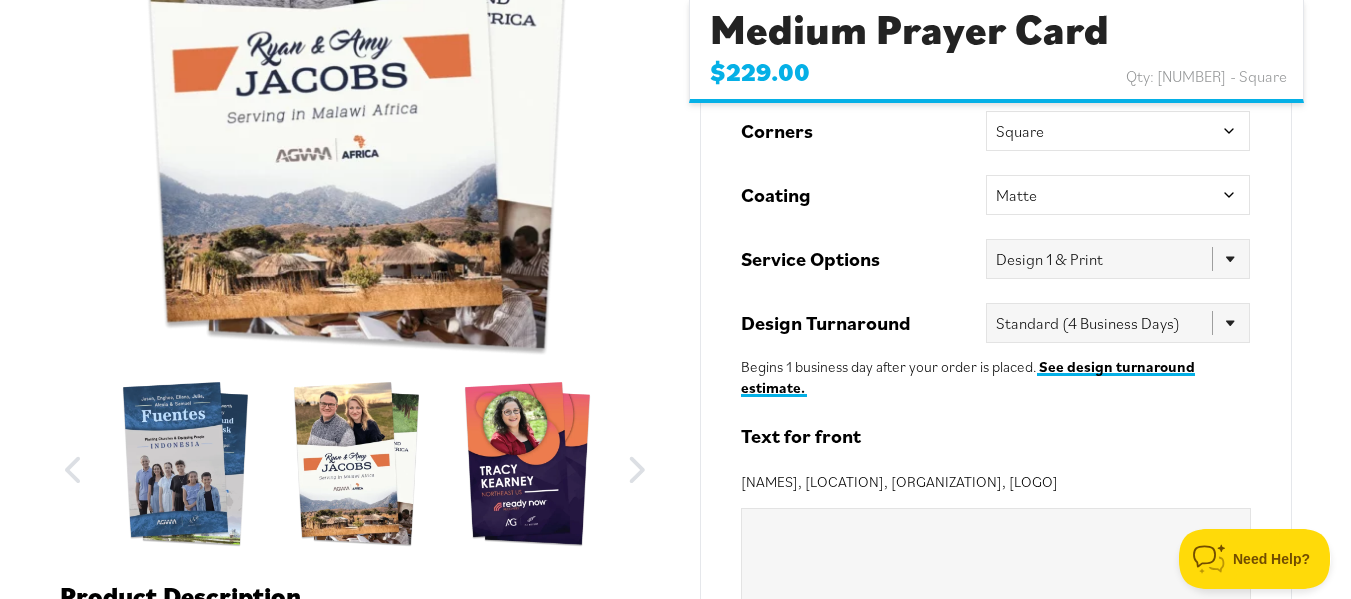 click at bounding box center [185, 464] 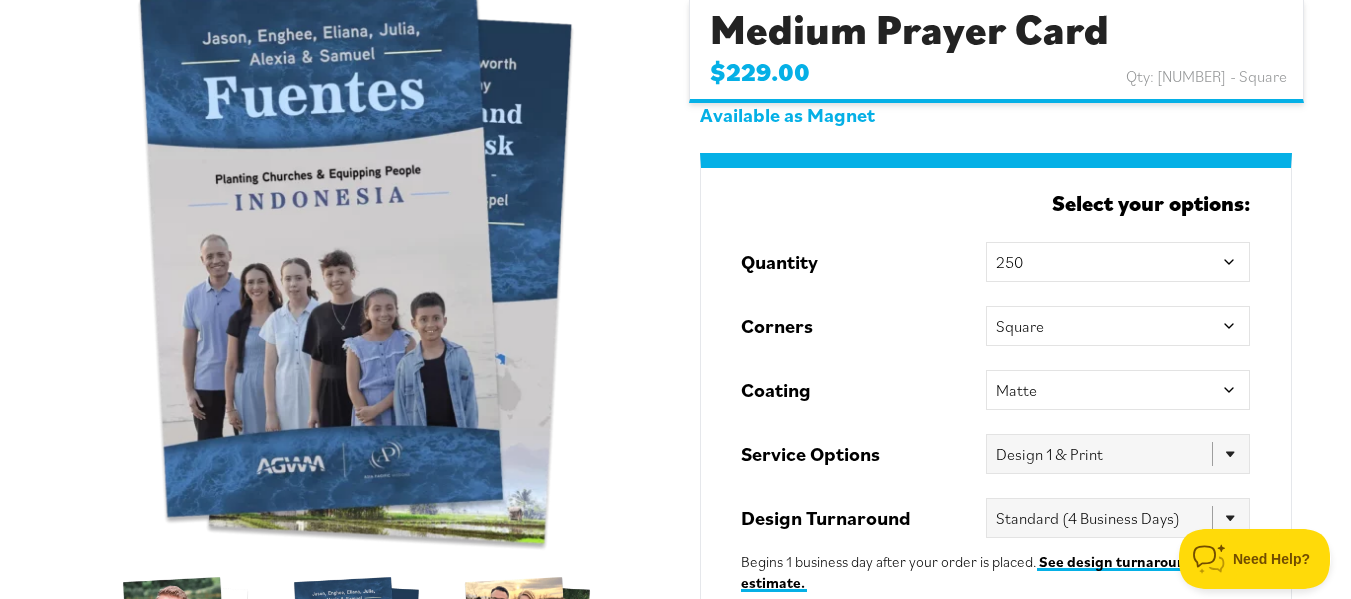 scroll, scrollTop: 300, scrollLeft: 0, axis: vertical 